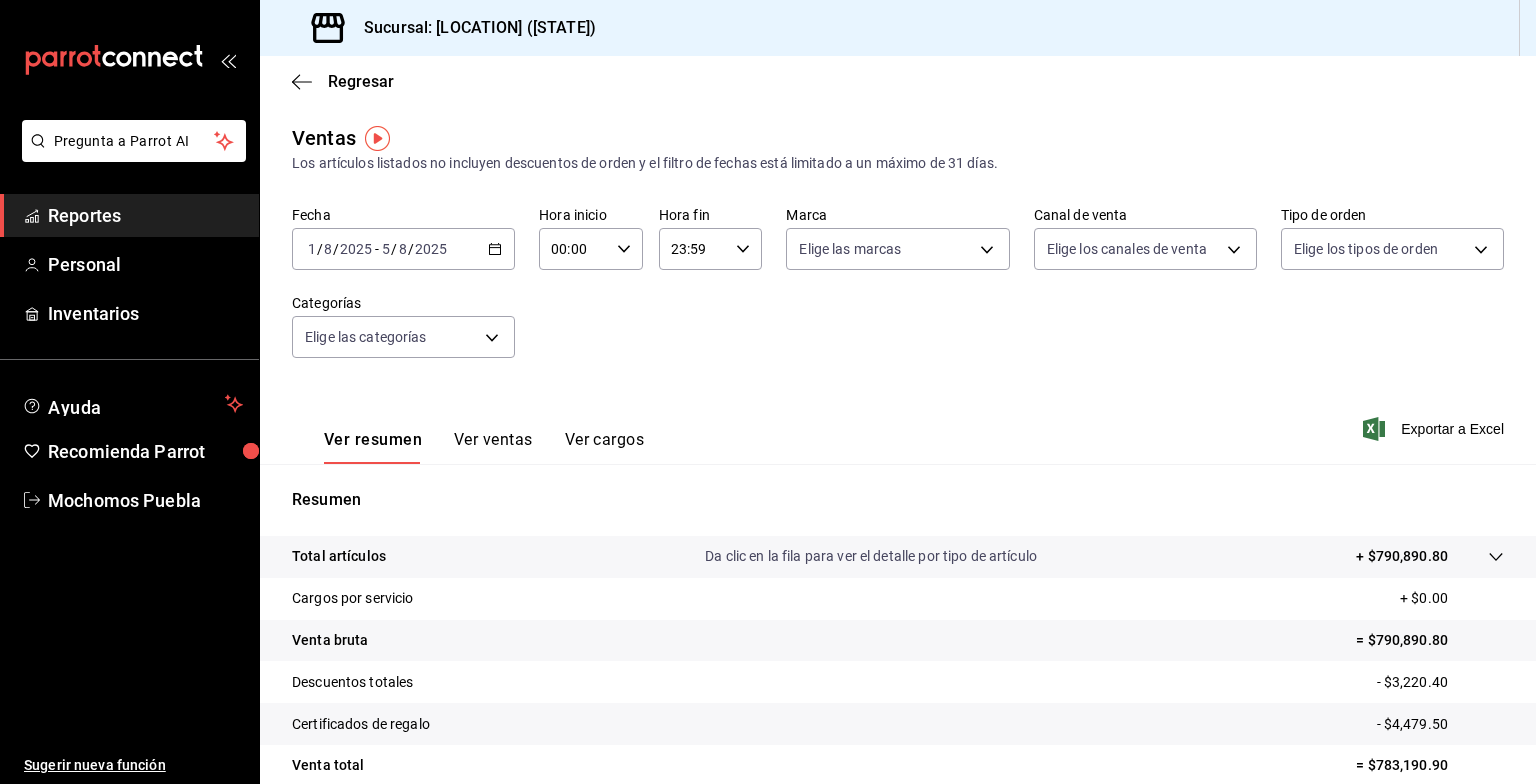 scroll, scrollTop: 0, scrollLeft: 0, axis: both 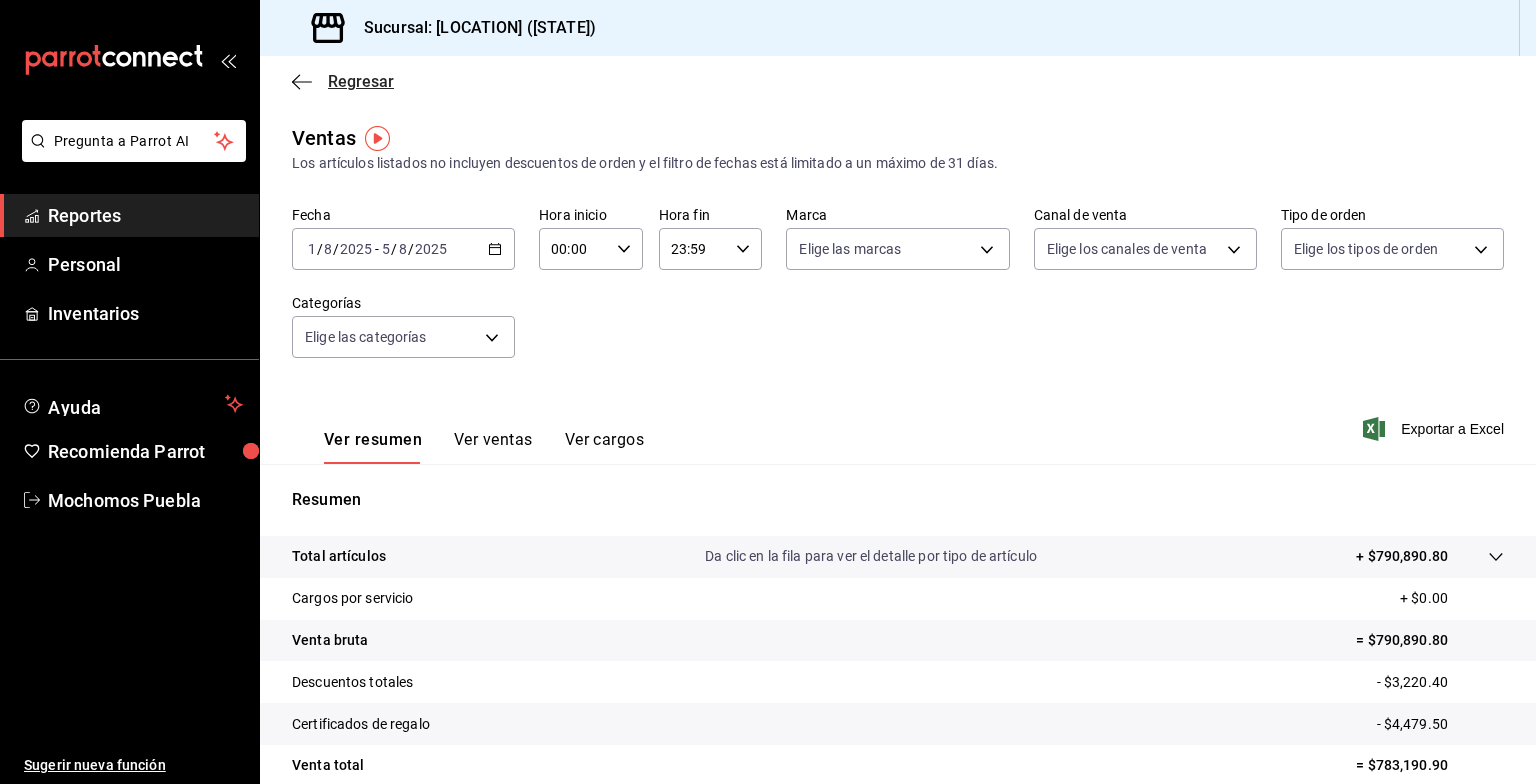 click on "Regresar" at bounding box center (361, 81) 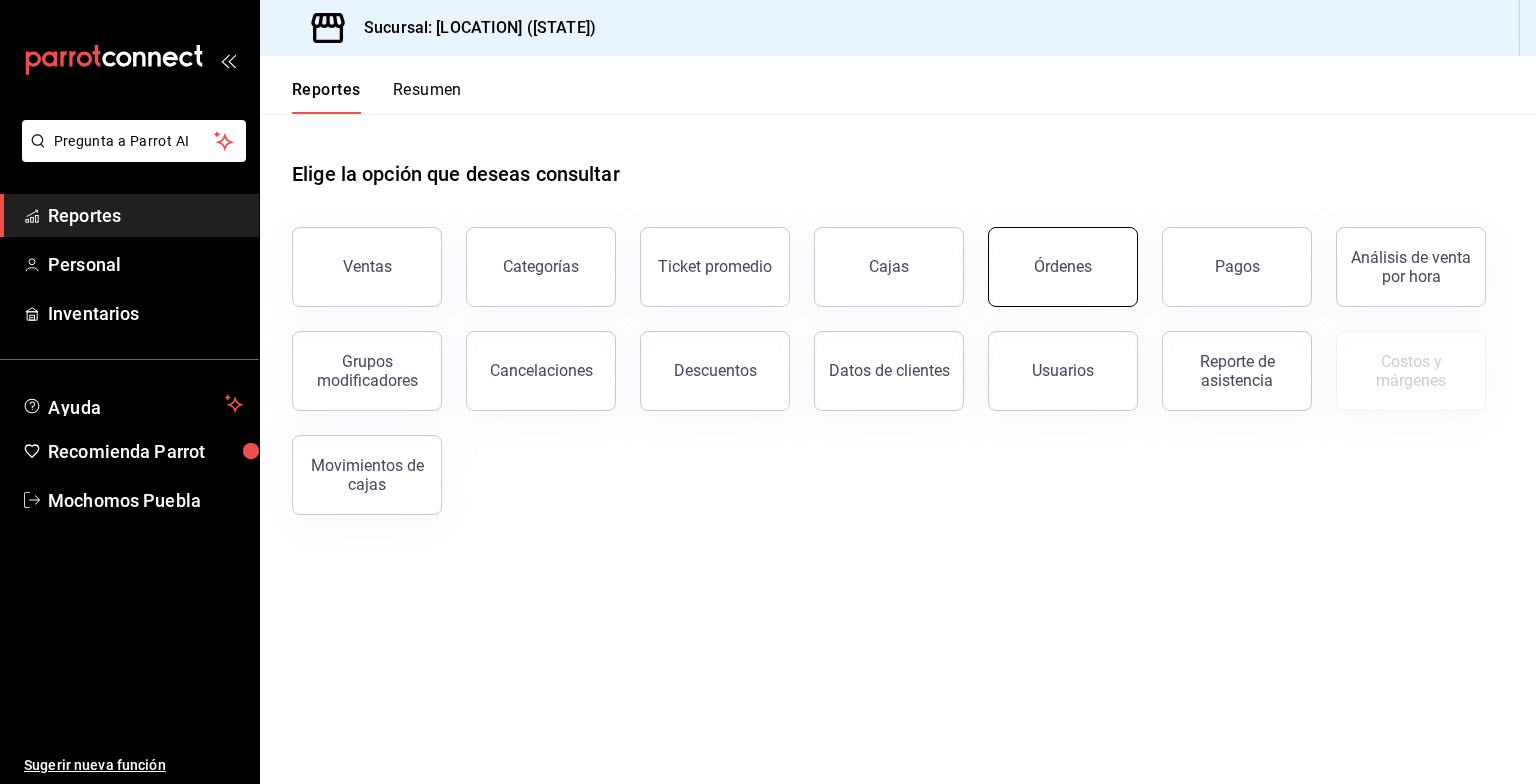 click on "Órdenes" at bounding box center (1063, 267) 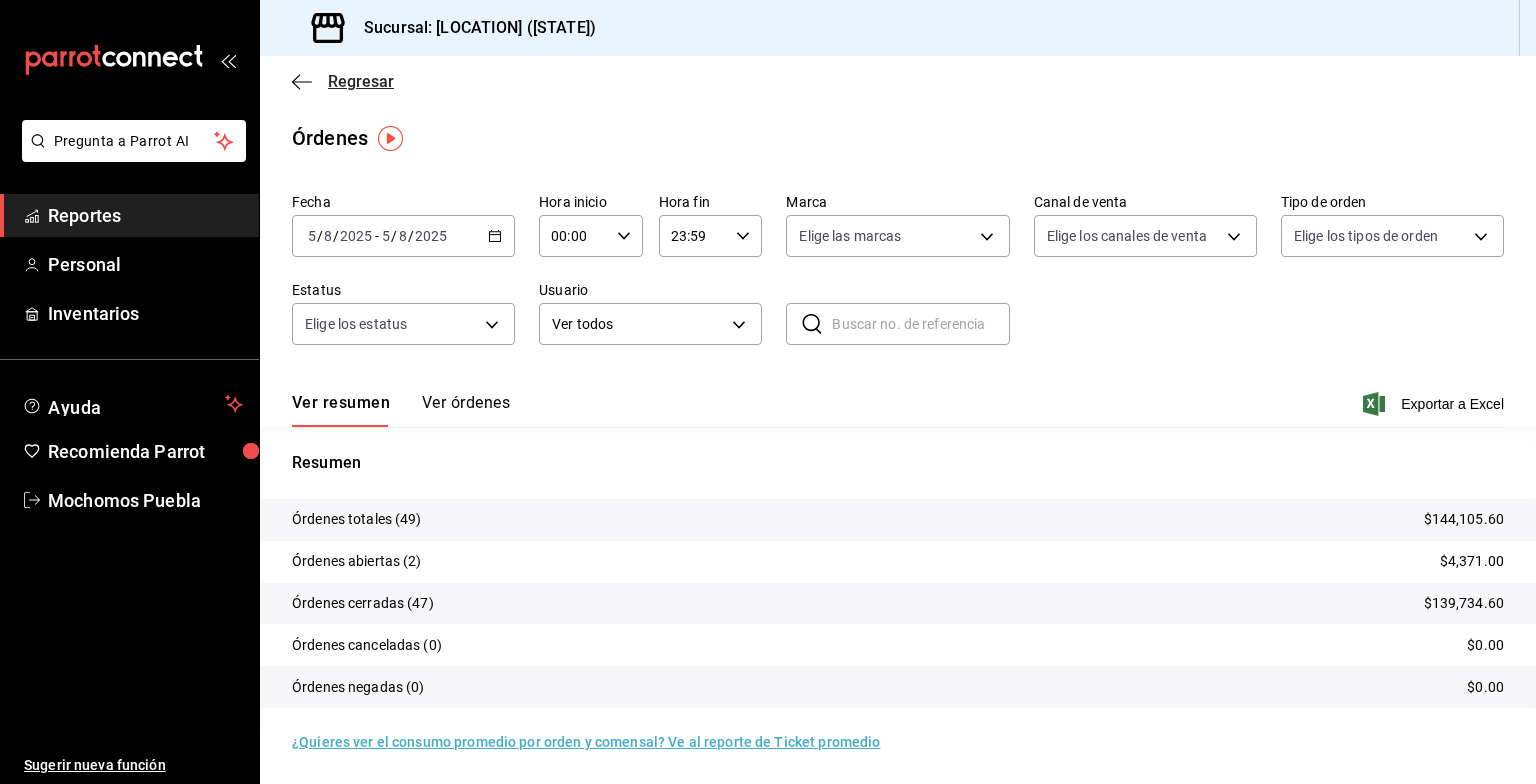 click on "Regresar" at bounding box center (361, 81) 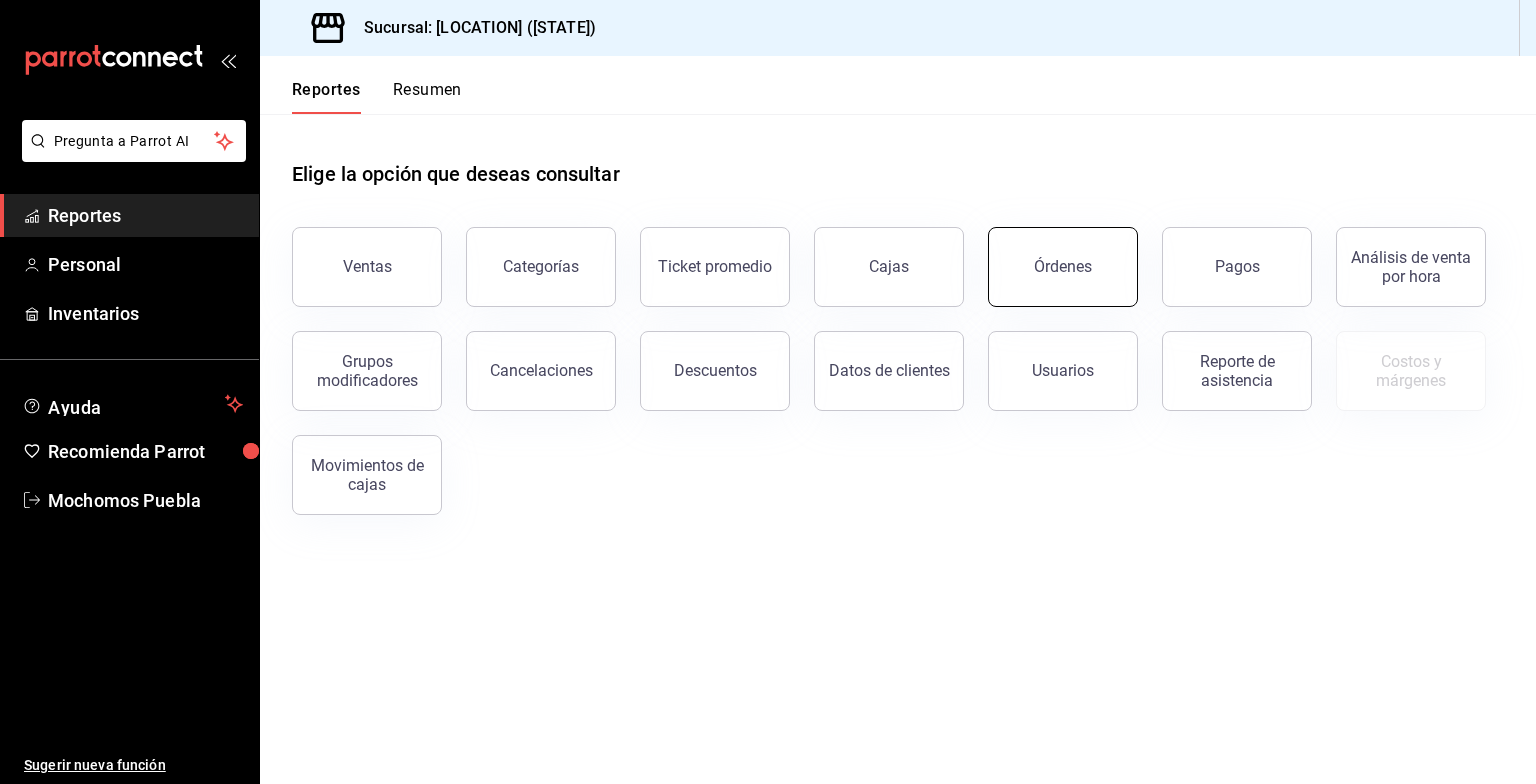 click on "Órdenes" at bounding box center (1063, 267) 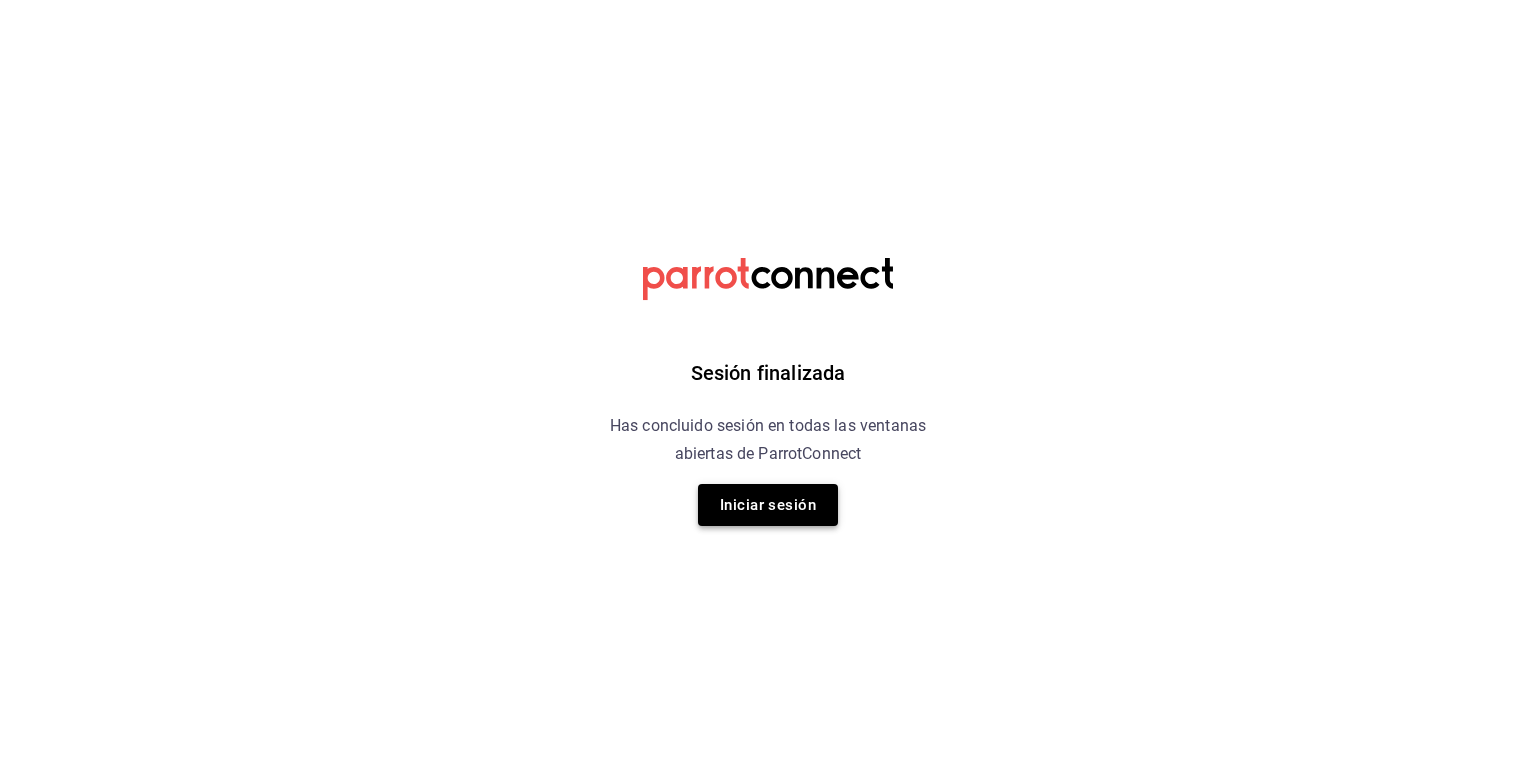 click on "Iniciar sesión" at bounding box center (768, 505) 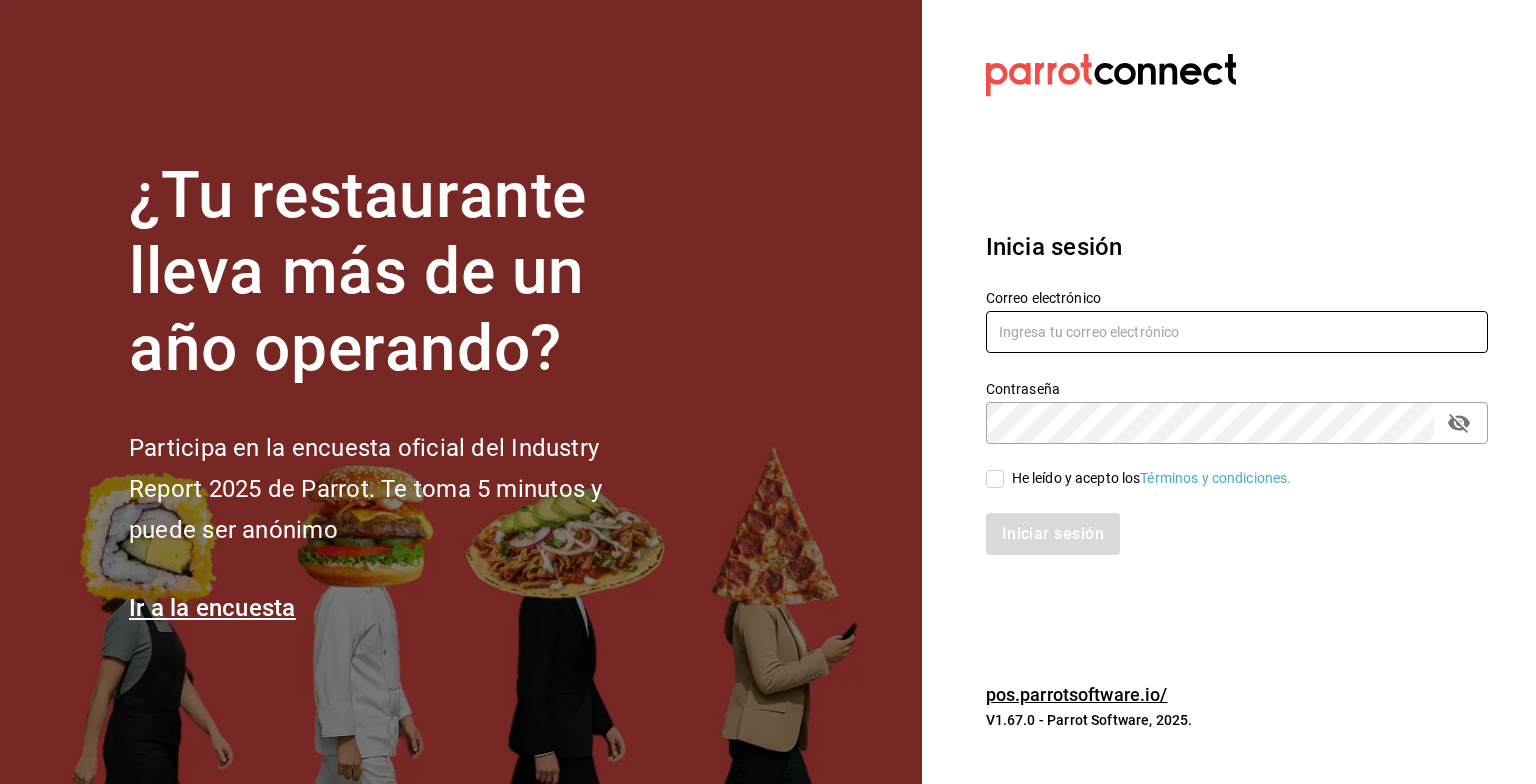 type on "mochomos.puebla@grupocosteno.com" 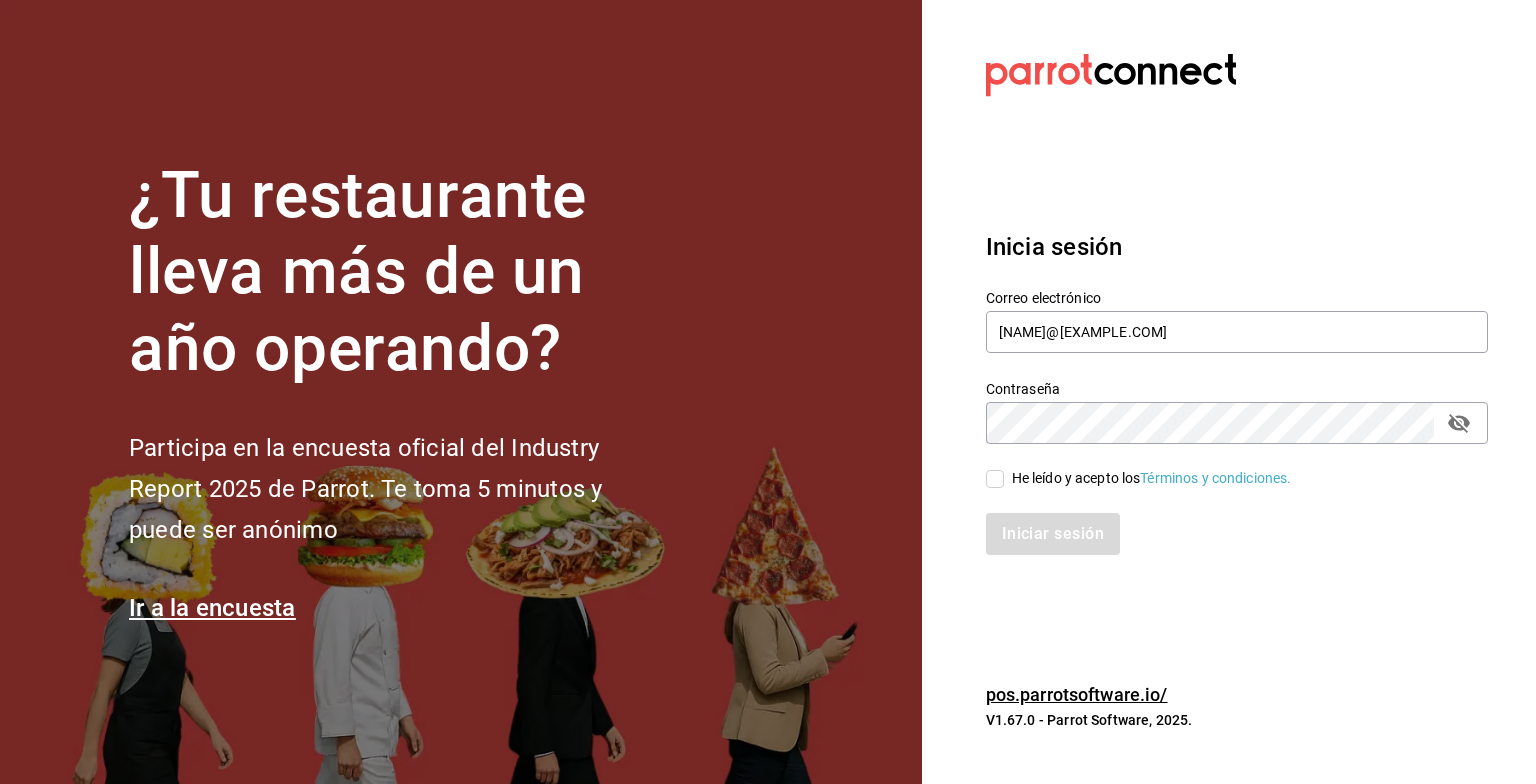 click on "He leído y acepto los  Términos y condiciones." at bounding box center (995, 479) 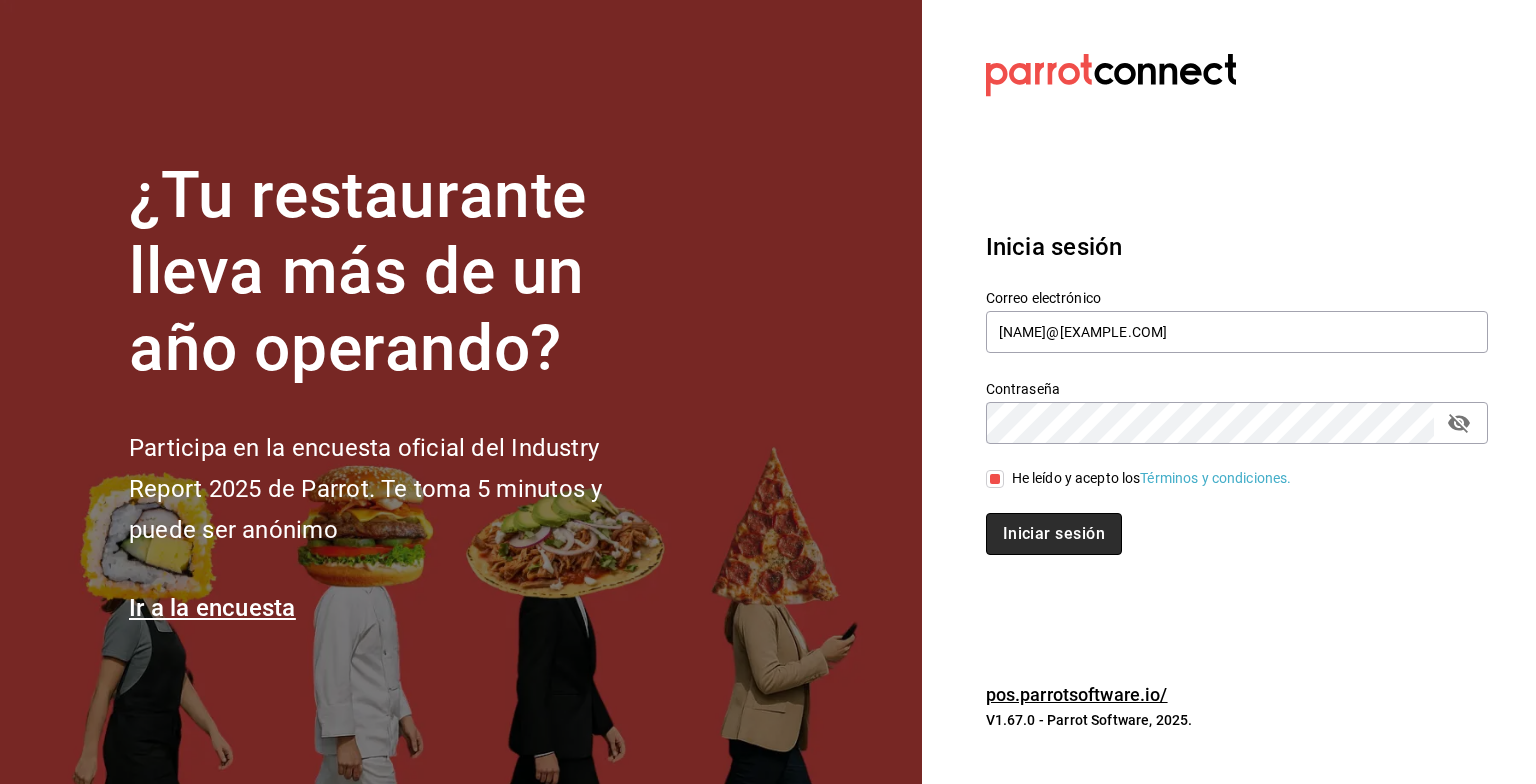 click on "Iniciar sesión" at bounding box center [1054, 534] 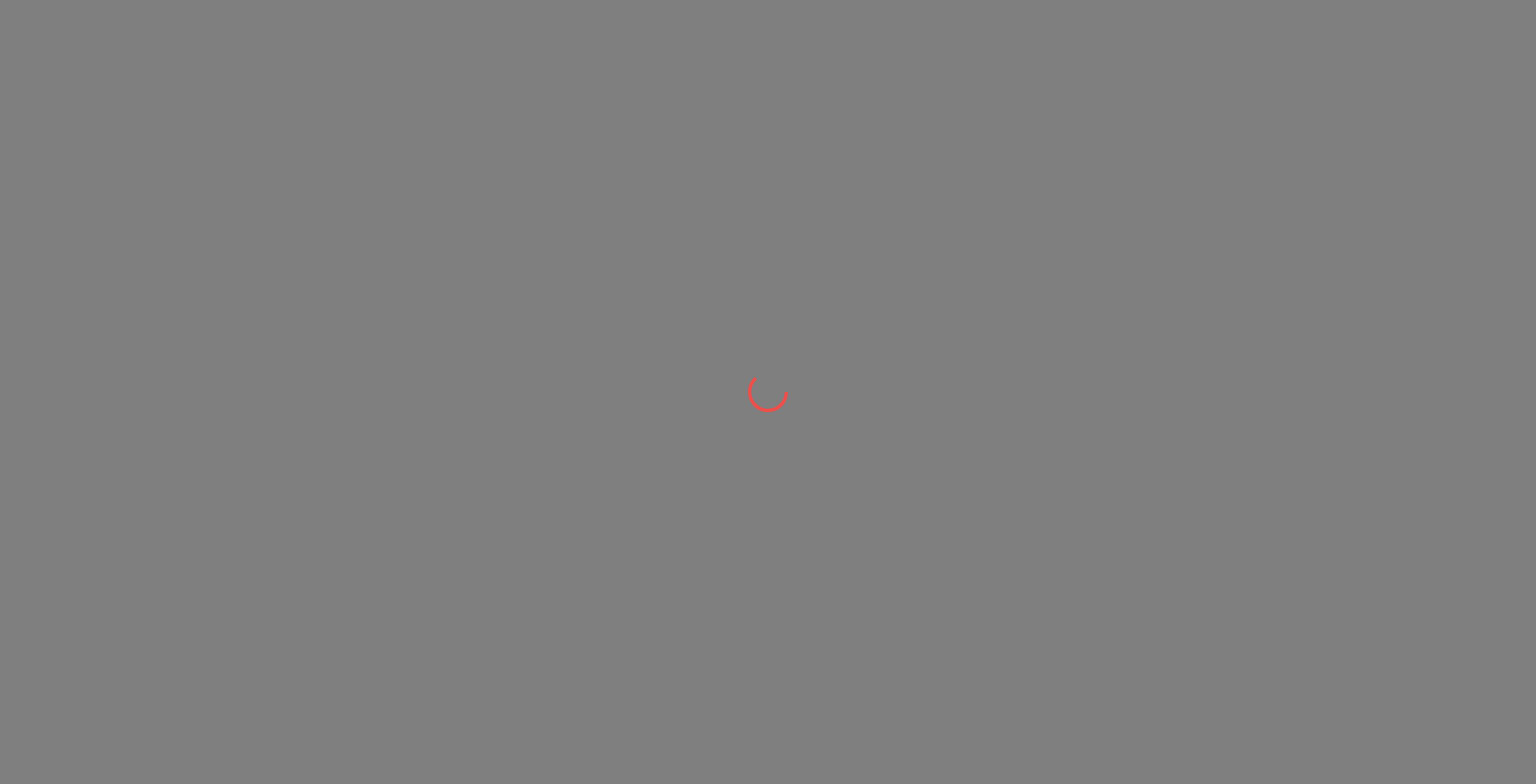 scroll, scrollTop: 0, scrollLeft: 0, axis: both 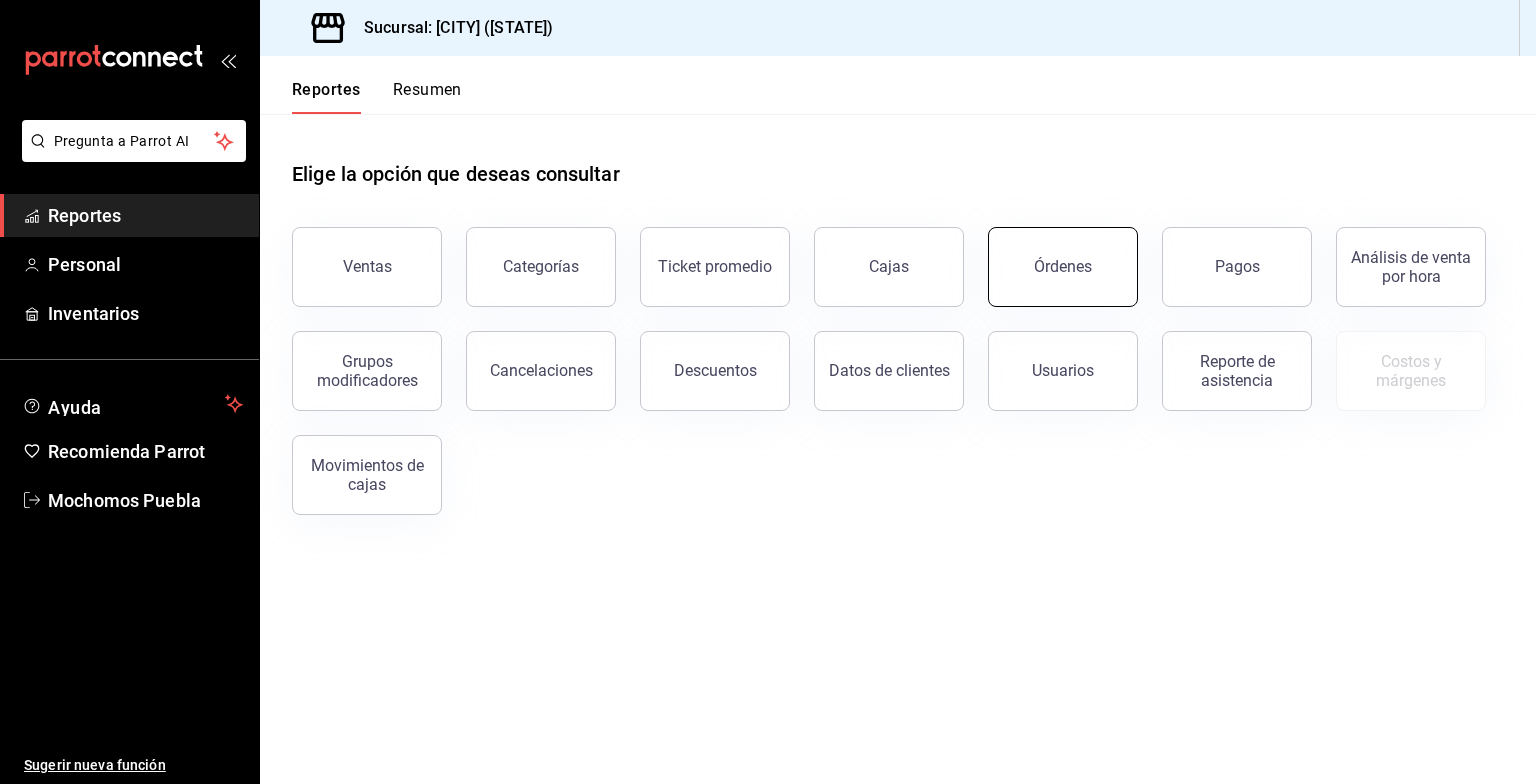 click on "Órdenes" at bounding box center (1063, 267) 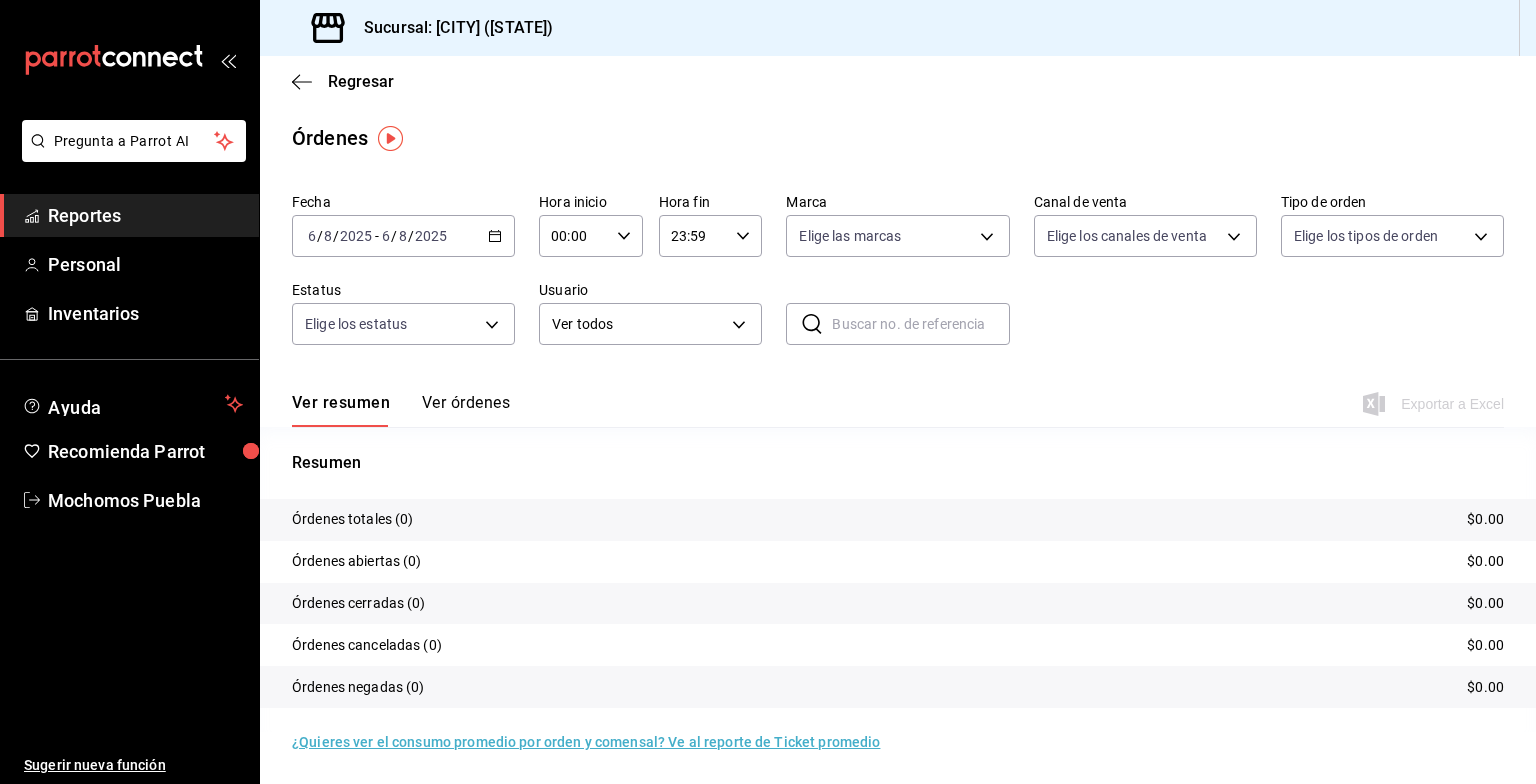 click on "[DATE] [DATE] - [DATE] [DATE]" at bounding box center (403, 236) 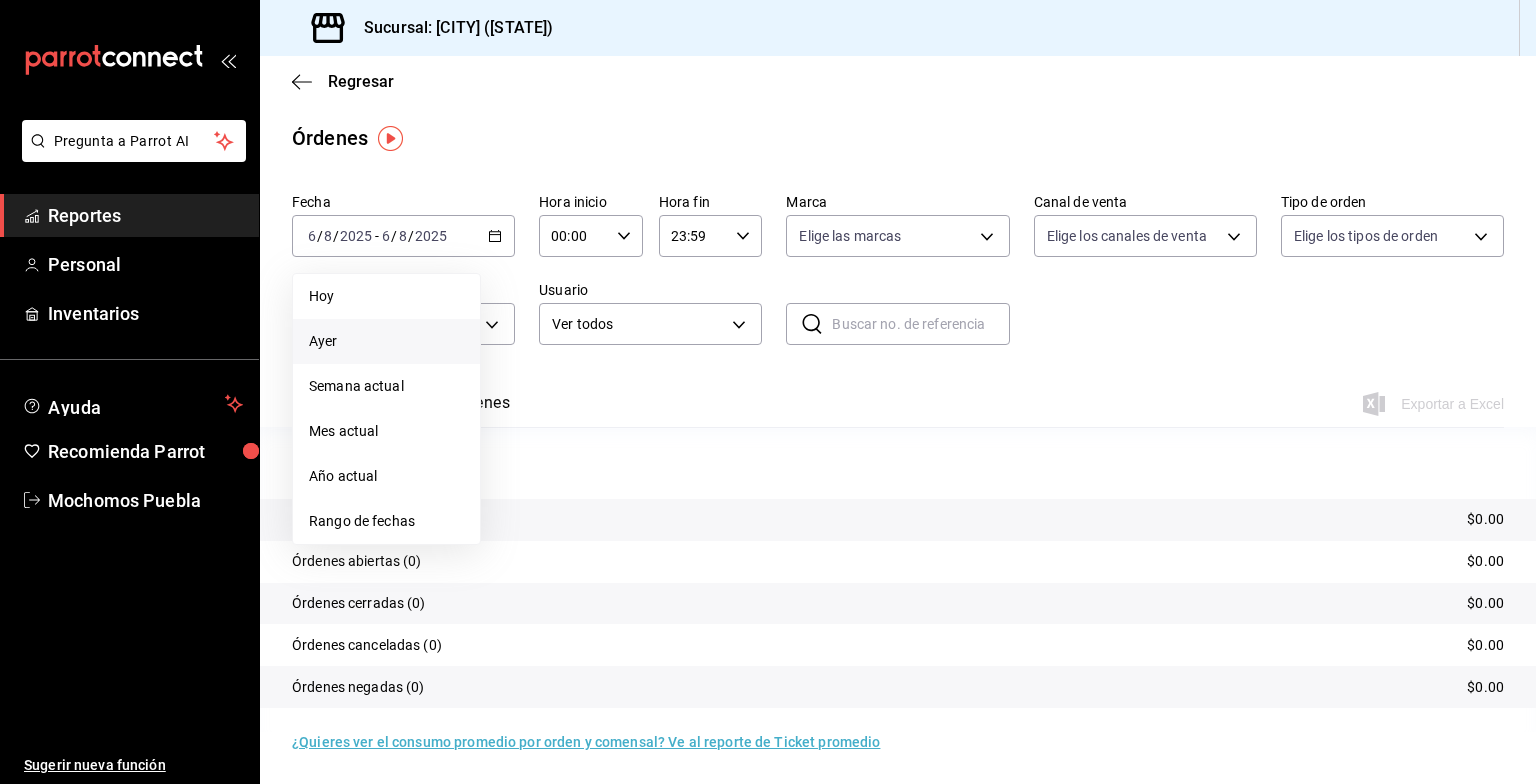 click on "Ayer" at bounding box center (386, 341) 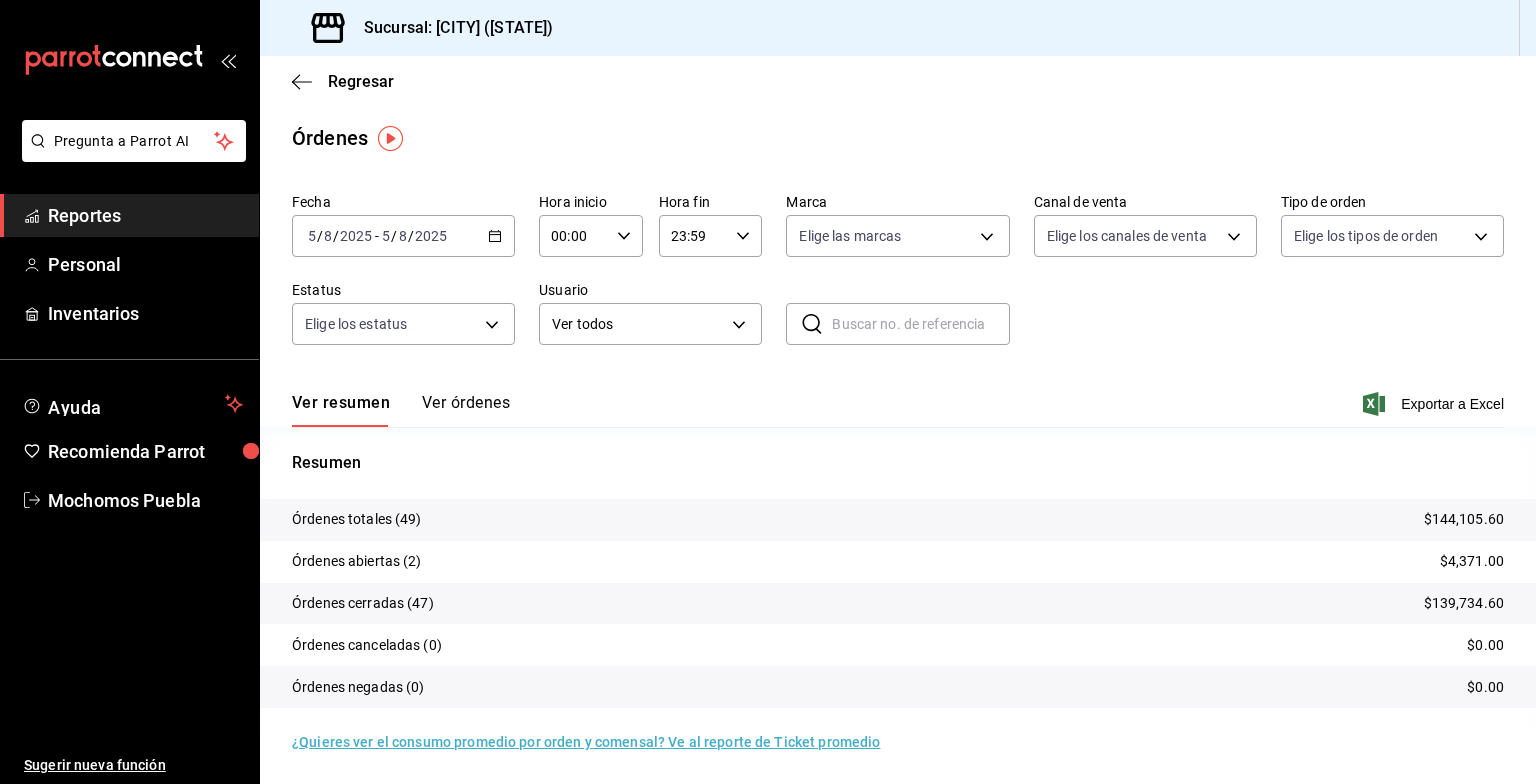click on "Ver resumen Ver órdenes Exportar a Excel" at bounding box center (898, 398) 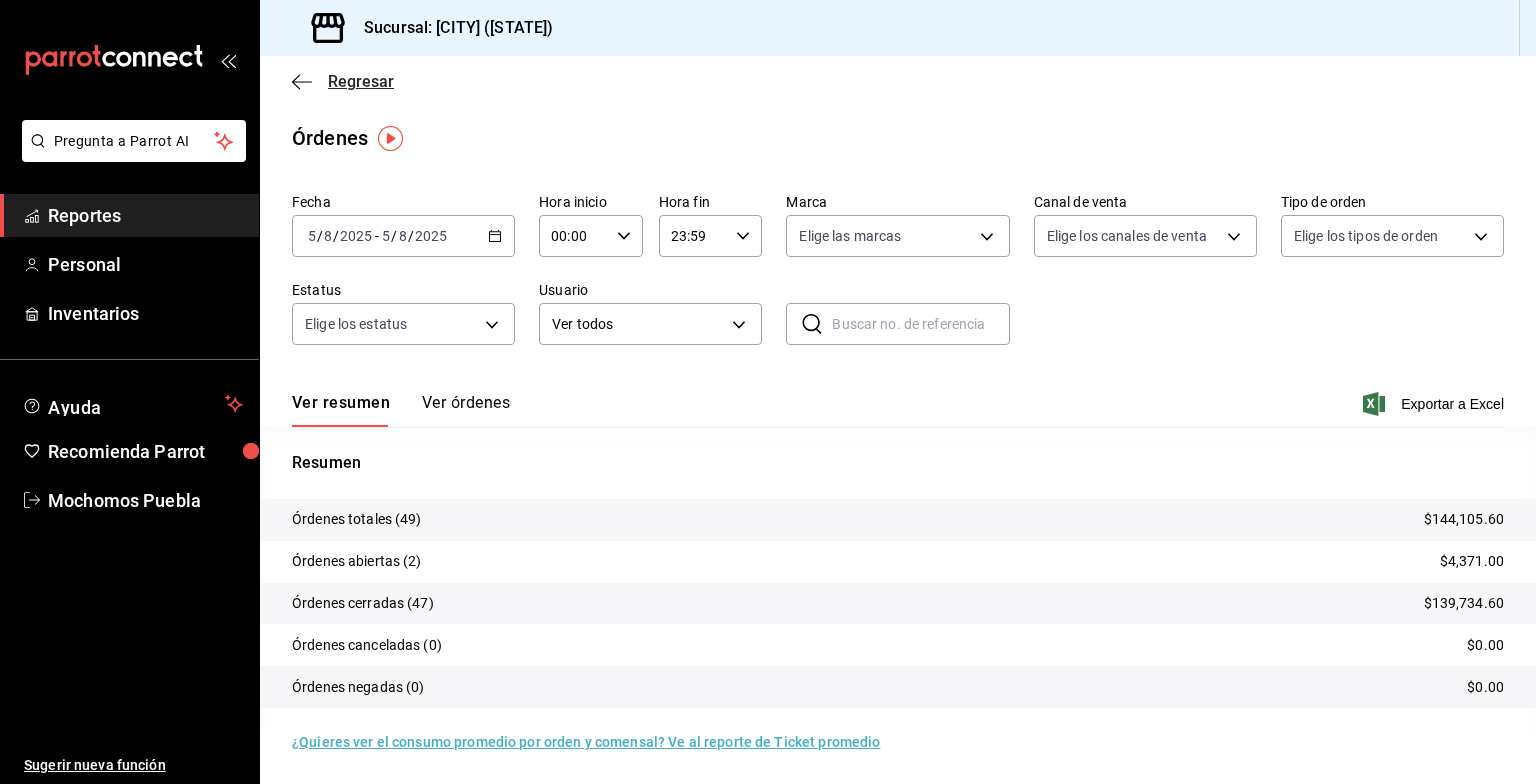 click on "Regresar" at bounding box center (361, 81) 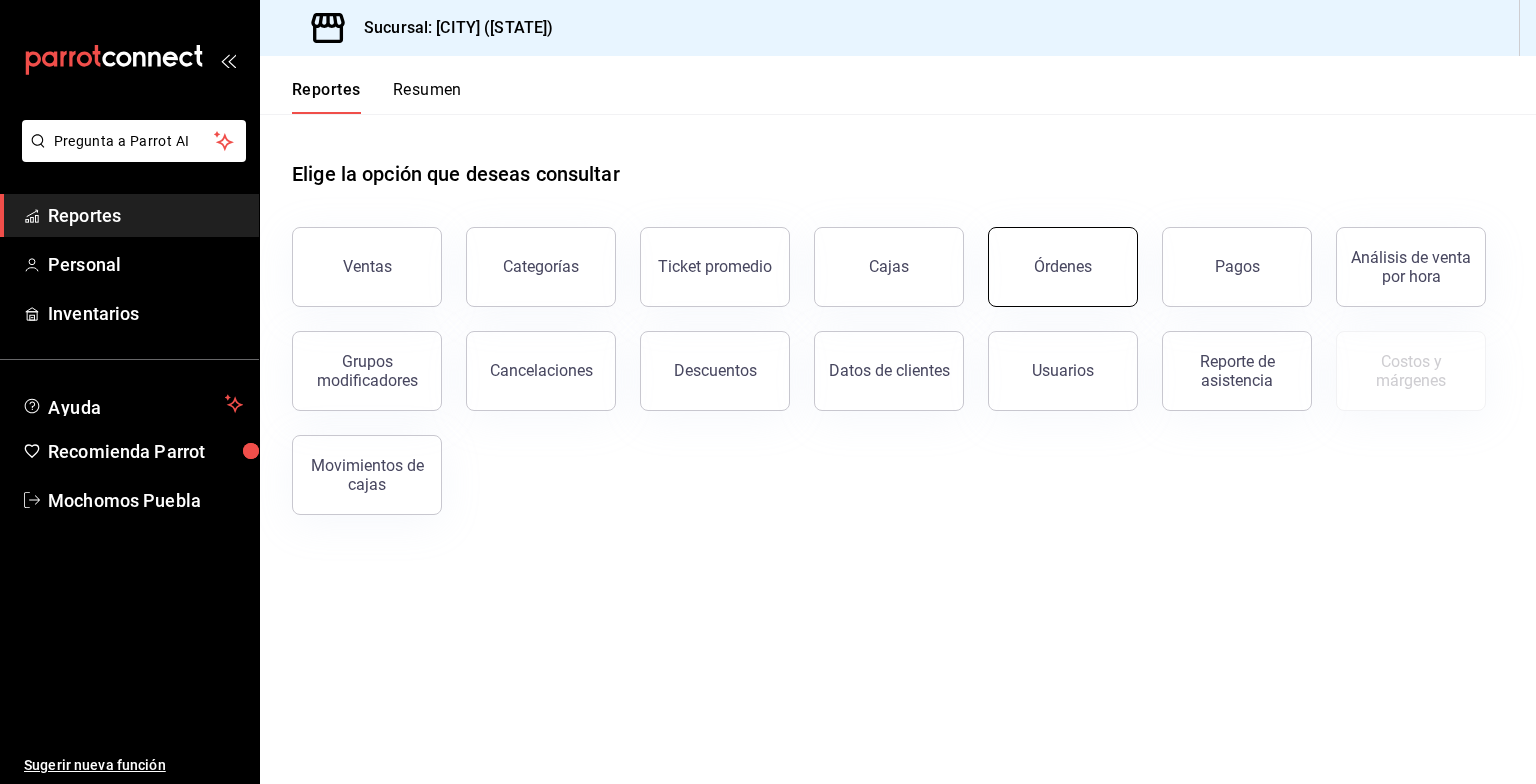click on "Órdenes" at bounding box center [1063, 267] 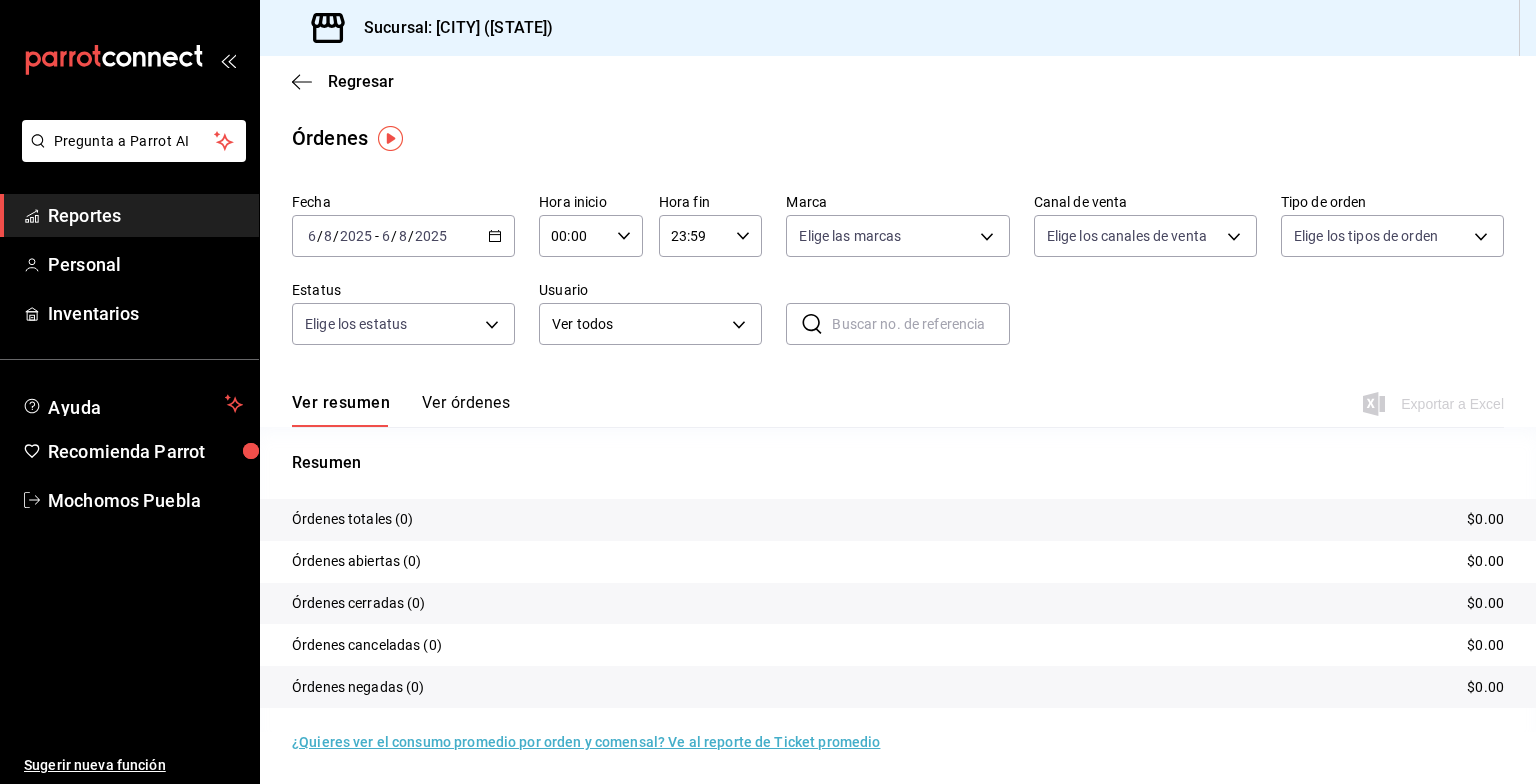 click on "[DATE] [DATE] - [DATE] [DATE]" at bounding box center [403, 236] 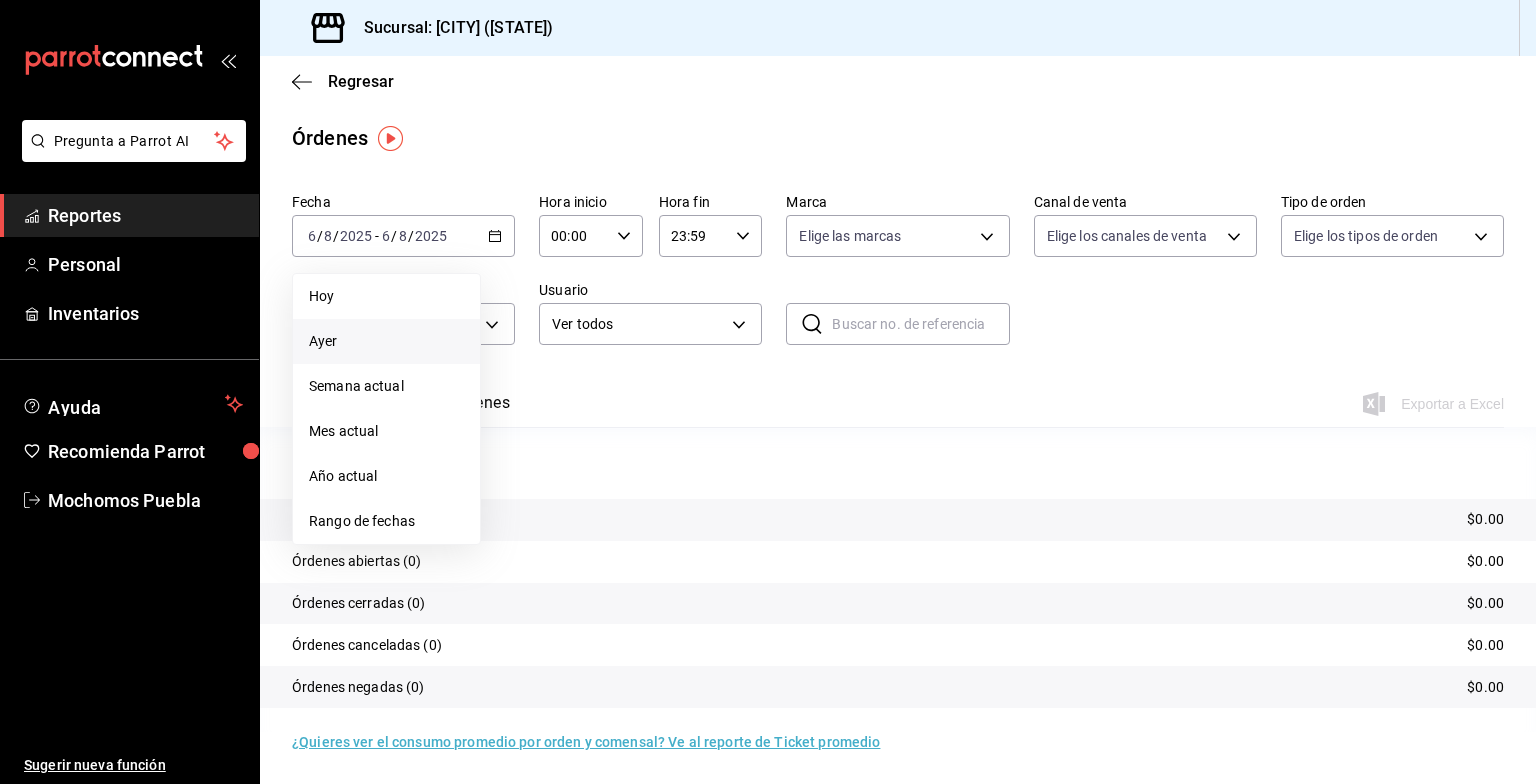 click on "Ayer" at bounding box center [386, 341] 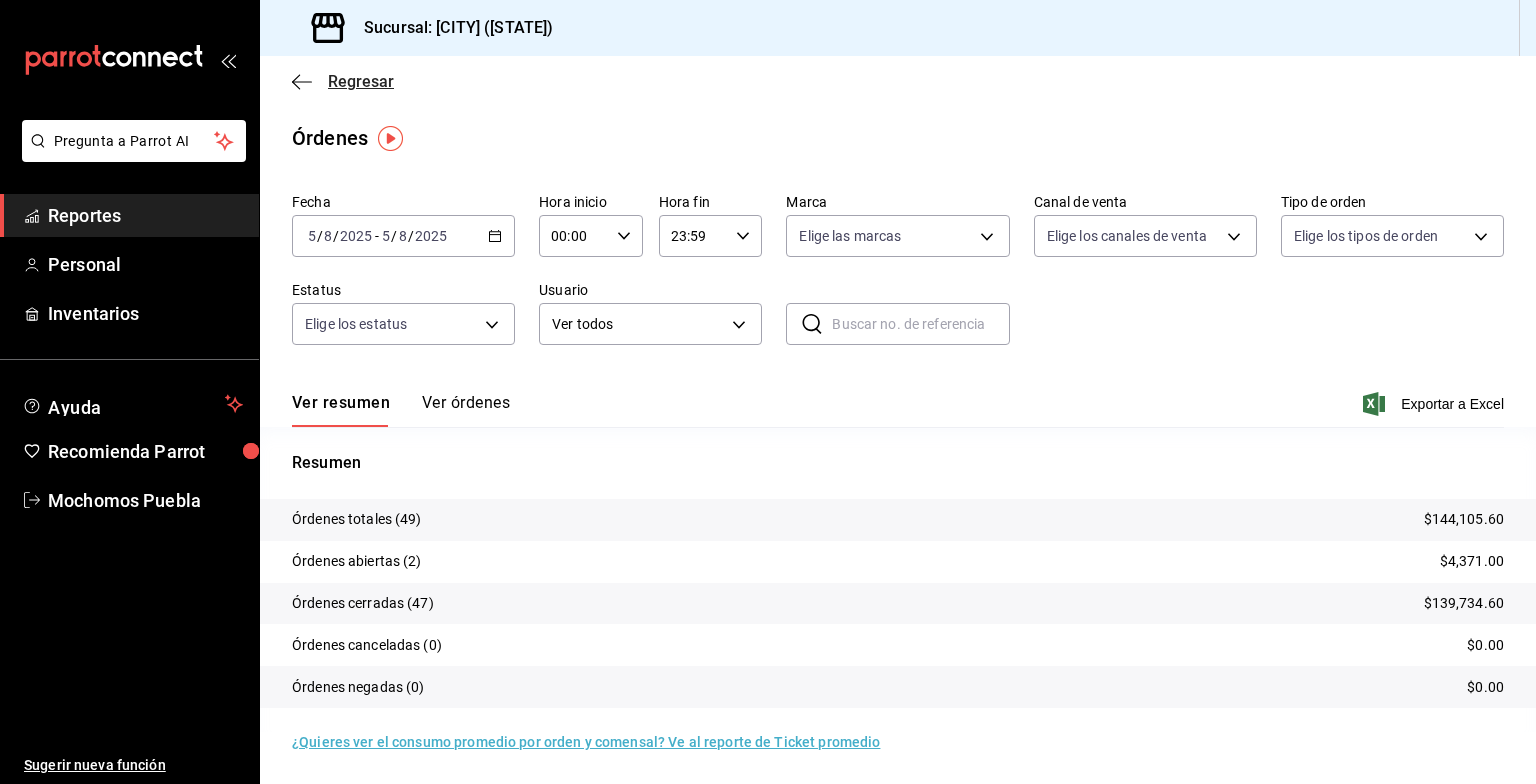 click on "Regresar" at bounding box center [361, 81] 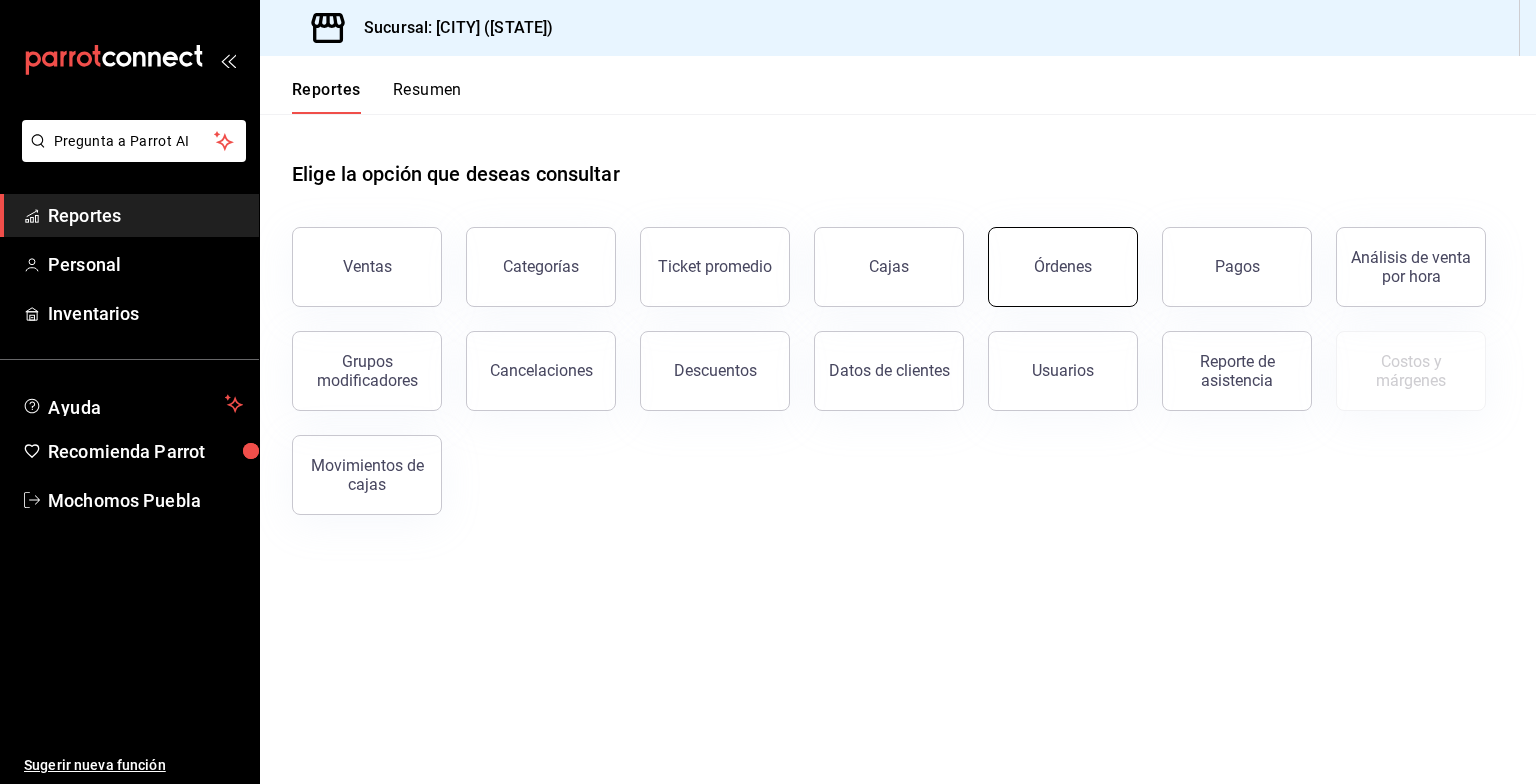 click on "Órdenes" at bounding box center [1063, 266] 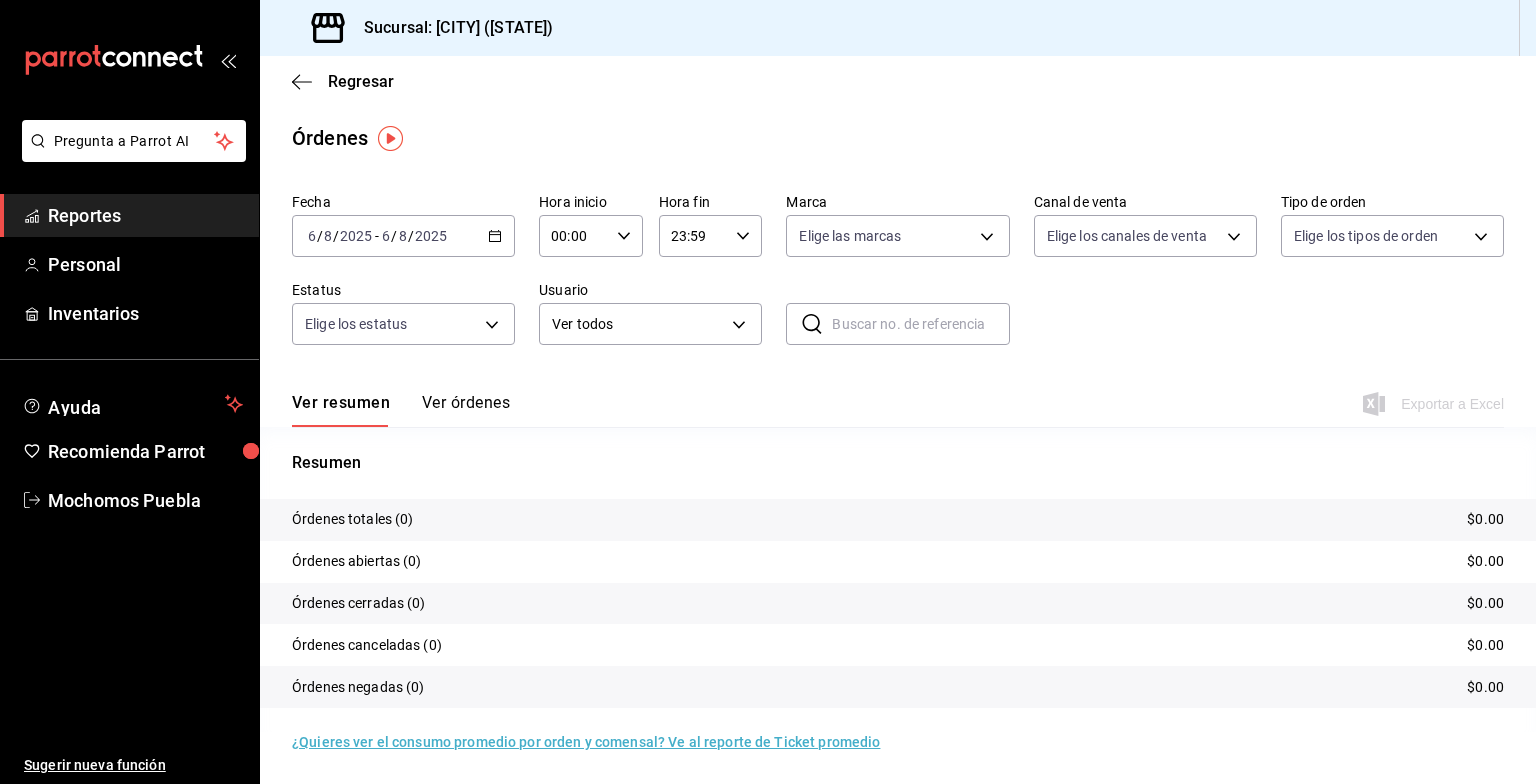 click on "[DATE] [DATE] - [DATE] [DATE]" at bounding box center (403, 236) 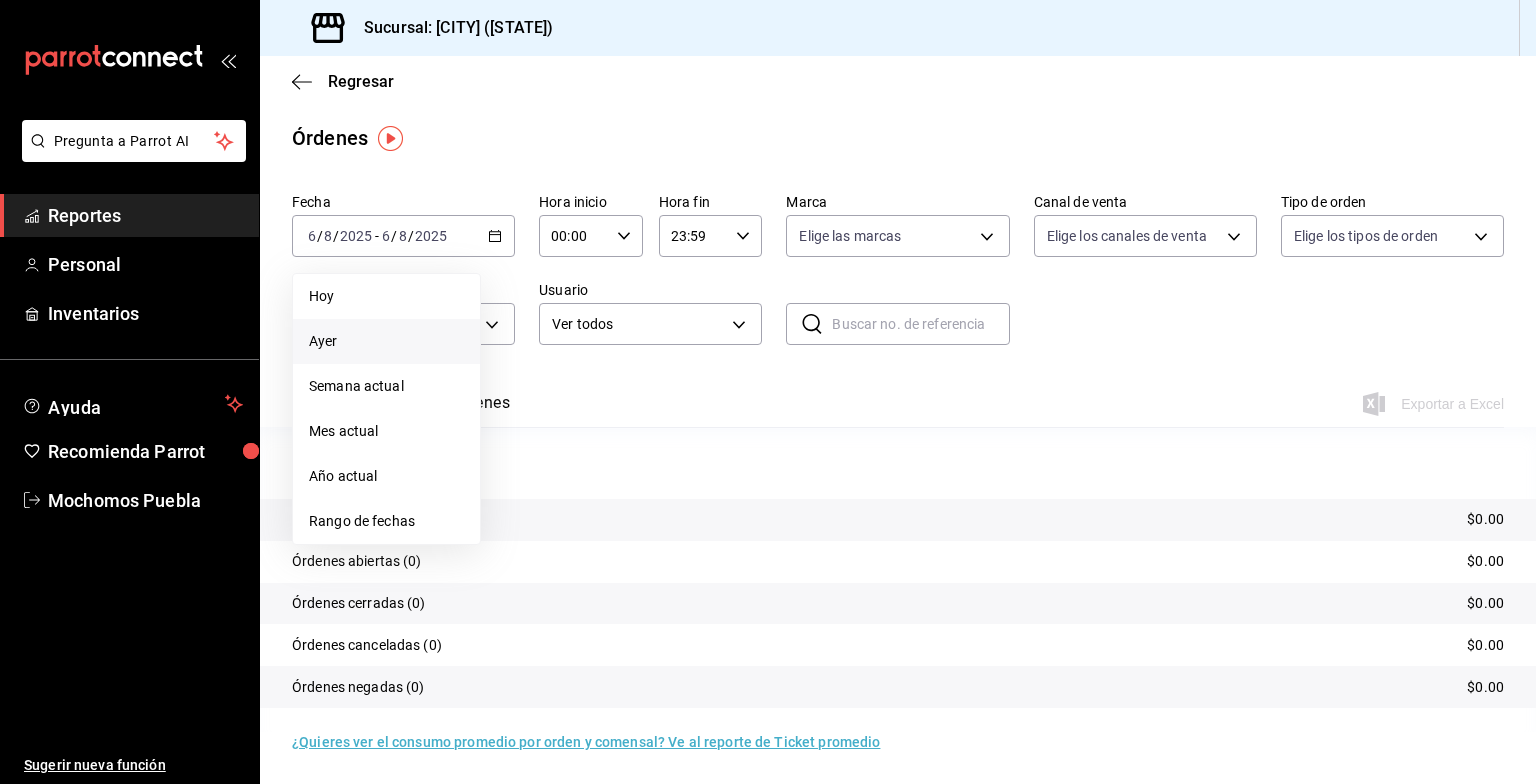 click on "Ayer" at bounding box center (386, 341) 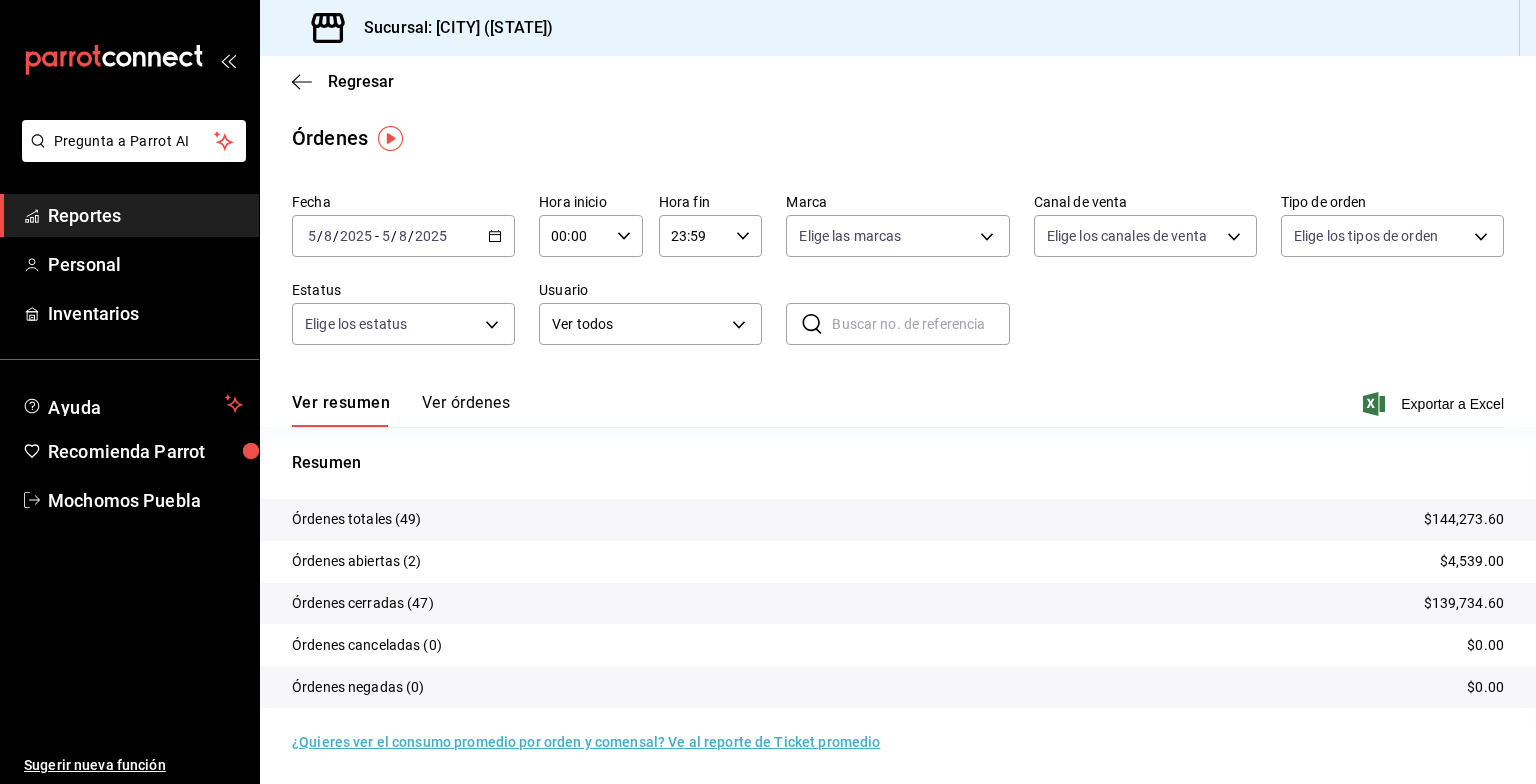 click on "Fecha [DATE] [DATE] - [DATE] [DATE] Hora inicio 00:00 Hora inicio Hora fin 23:59 Hora fin Marca Elige las marcas Canal de venta Elige los canales de venta Tipo de orden Elige los tipos de orden Estatus Elige los estatus Usuario Ver todos ALL ​ ​" at bounding box center [898, 277] 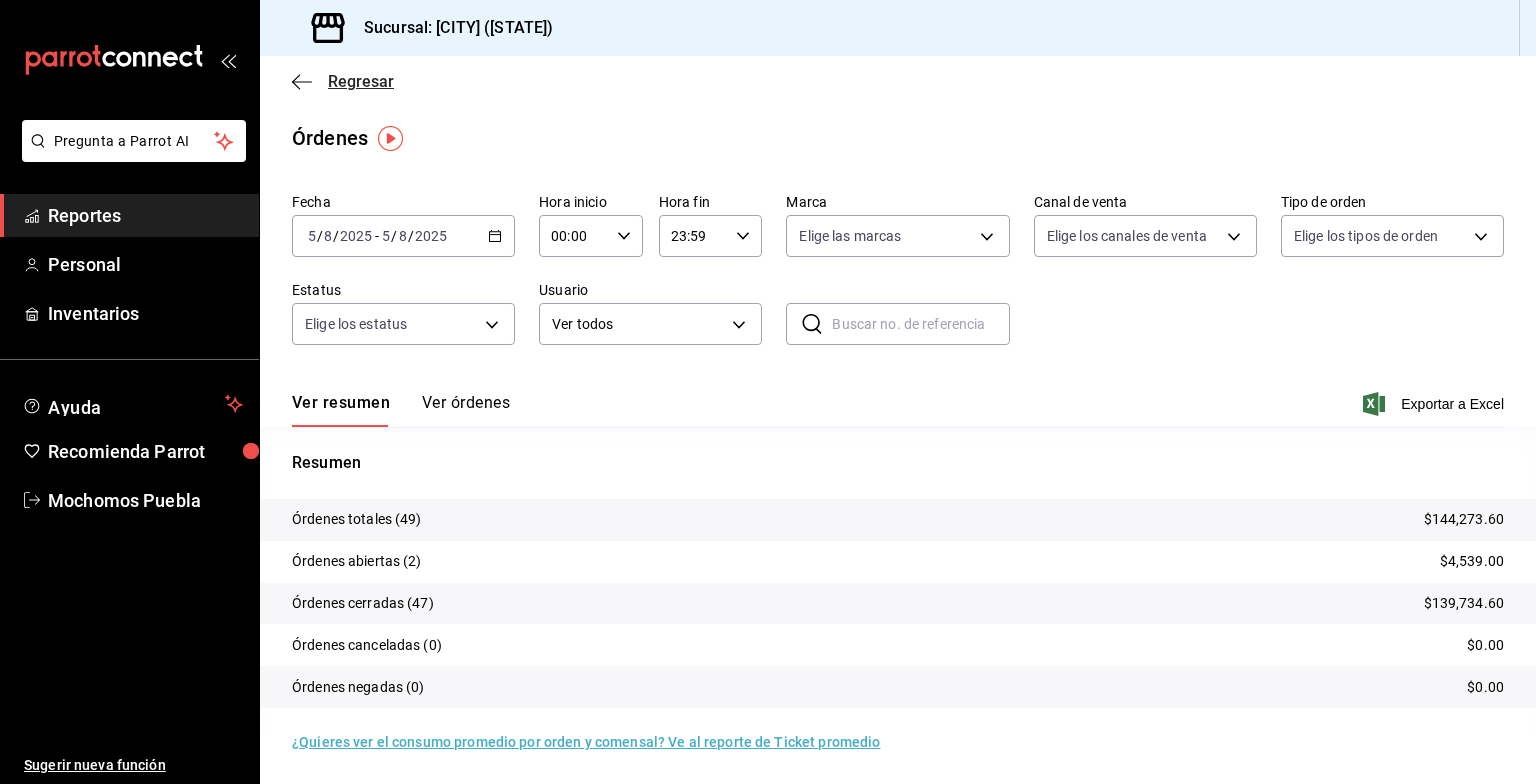 click on "Regresar" at bounding box center [361, 81] 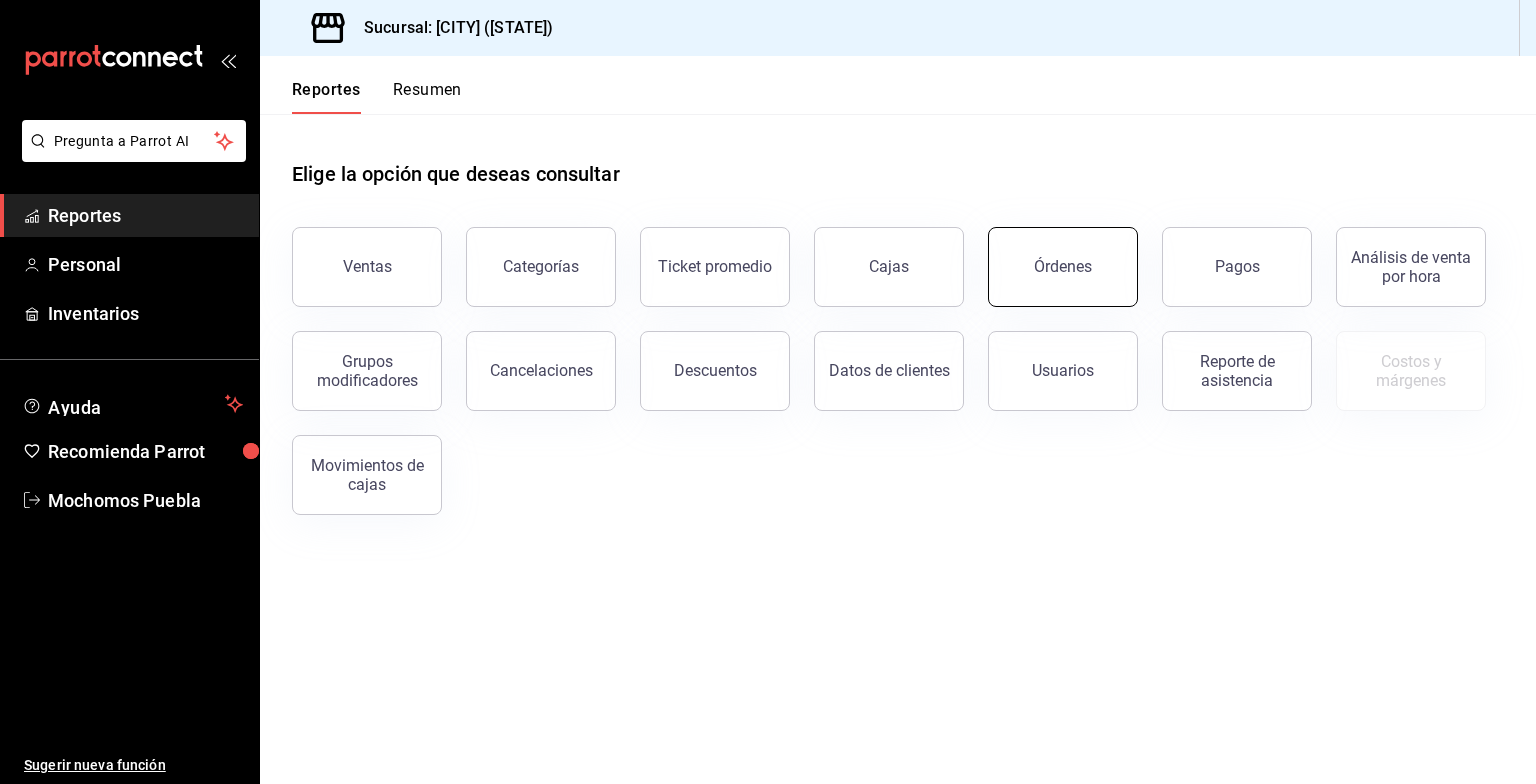 click on "Órdenes" at bounding box center (1063, 267) 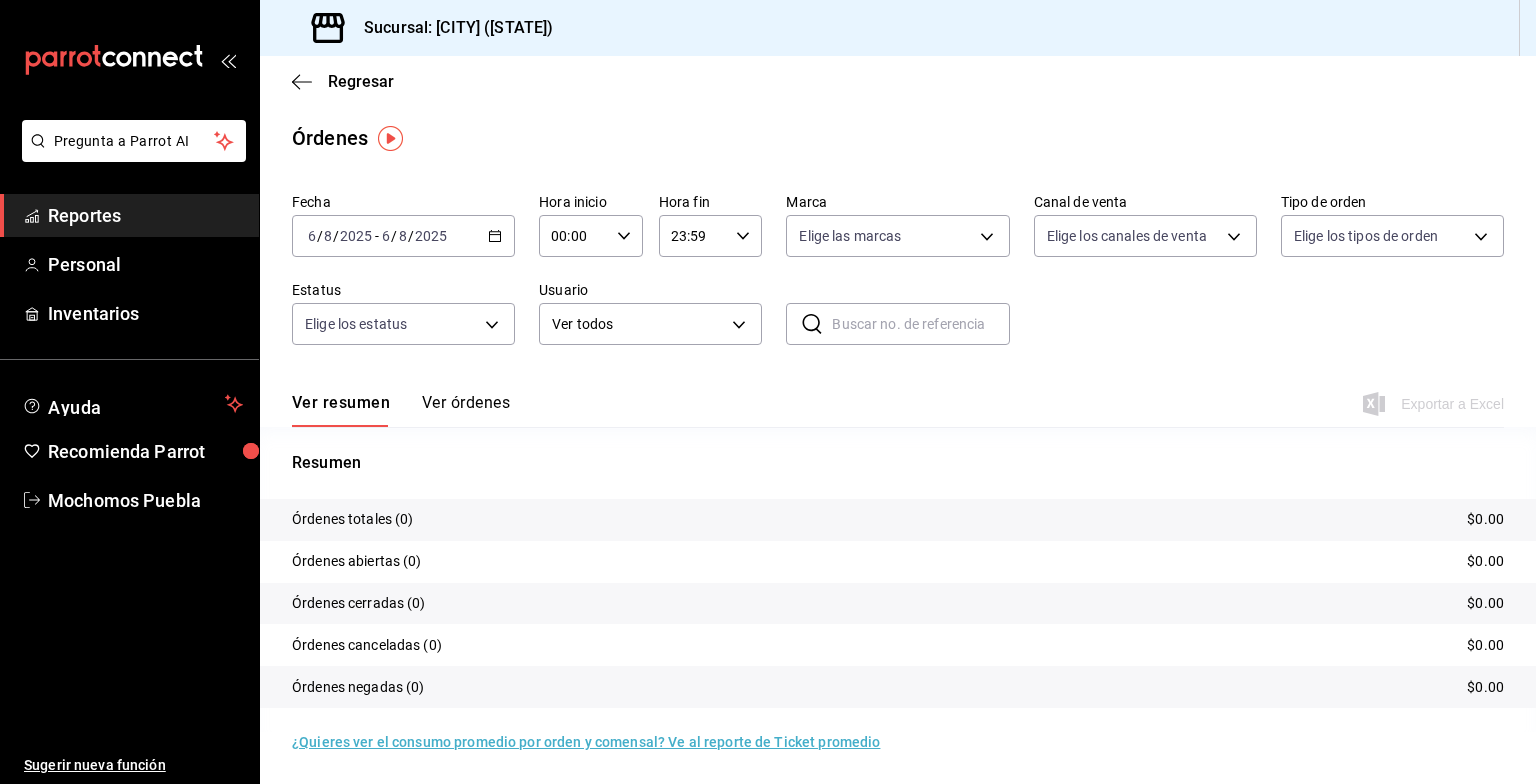 click 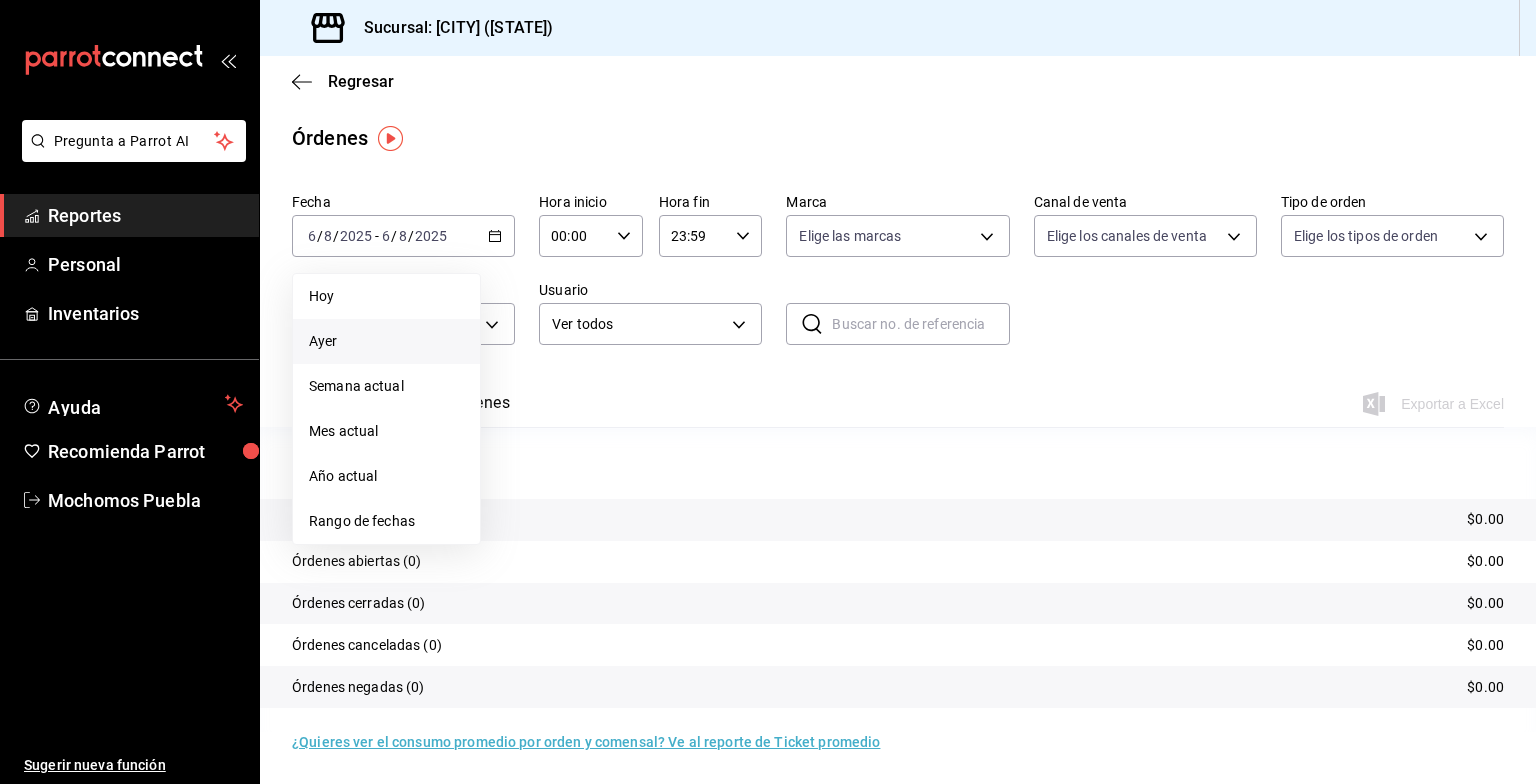 click on "Ayer" at bounding box center [386, 341] 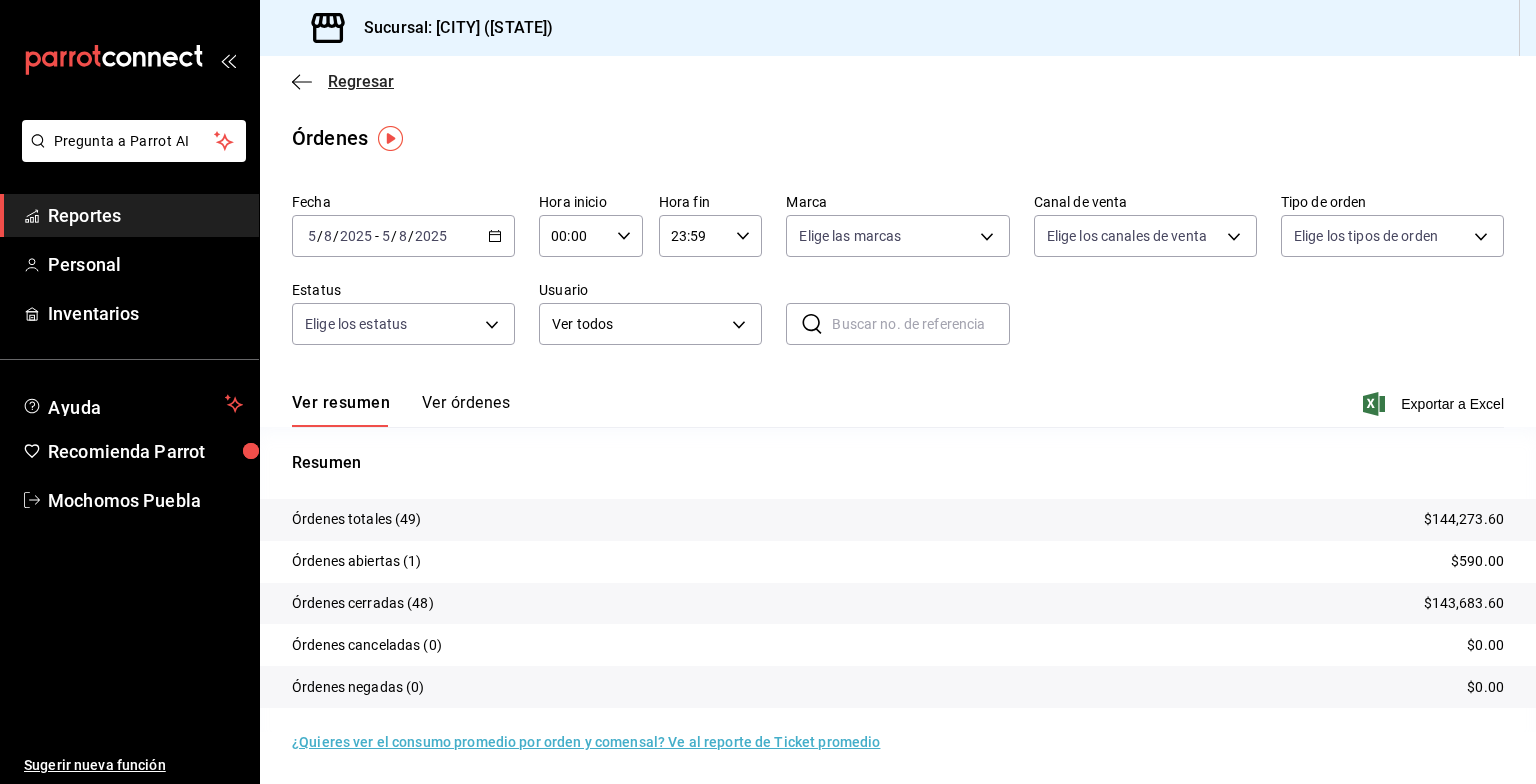 click on "Regresar" at bounding box center (361, 81) 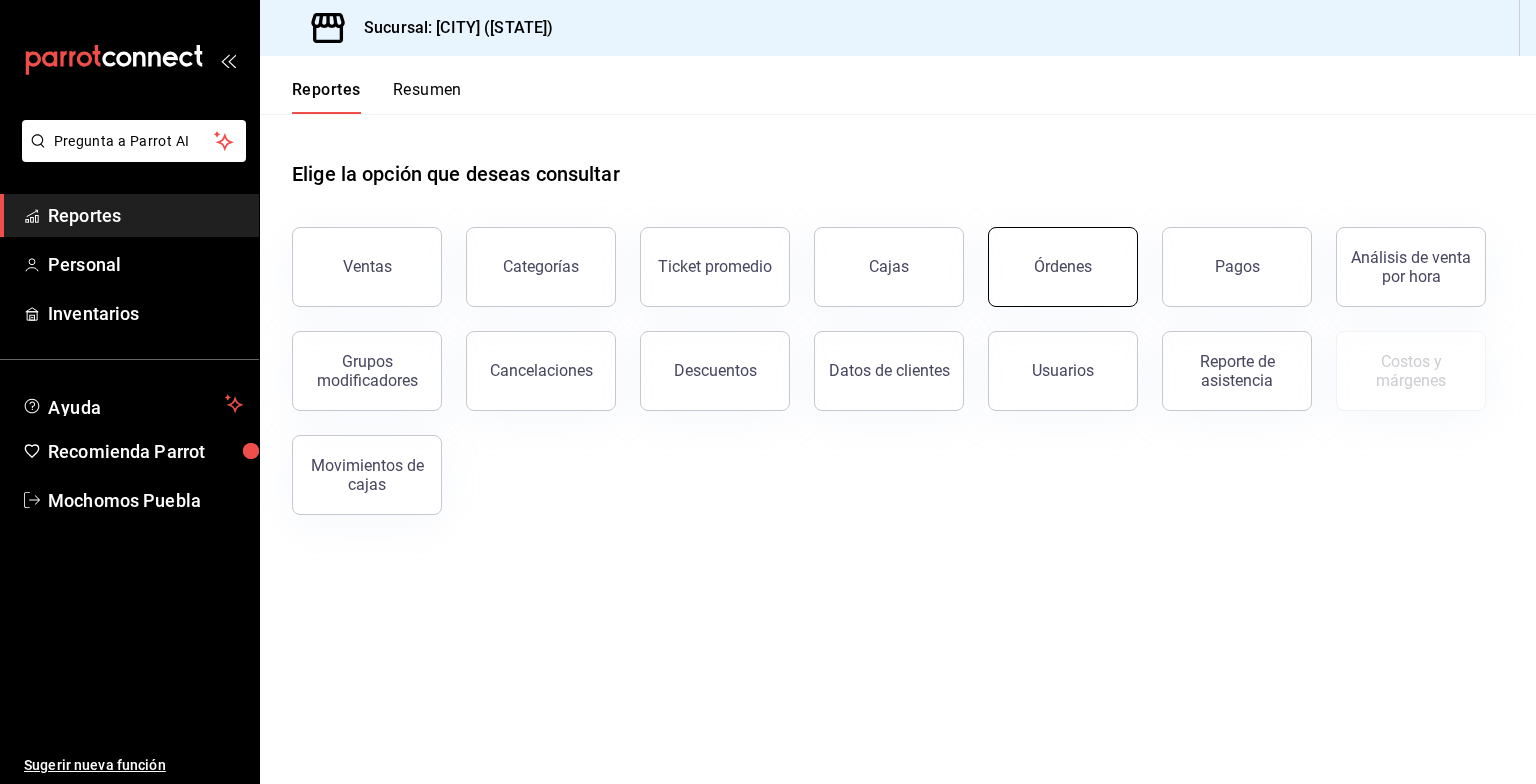 click on "Órdenes" at bounding box center (1063, 267) 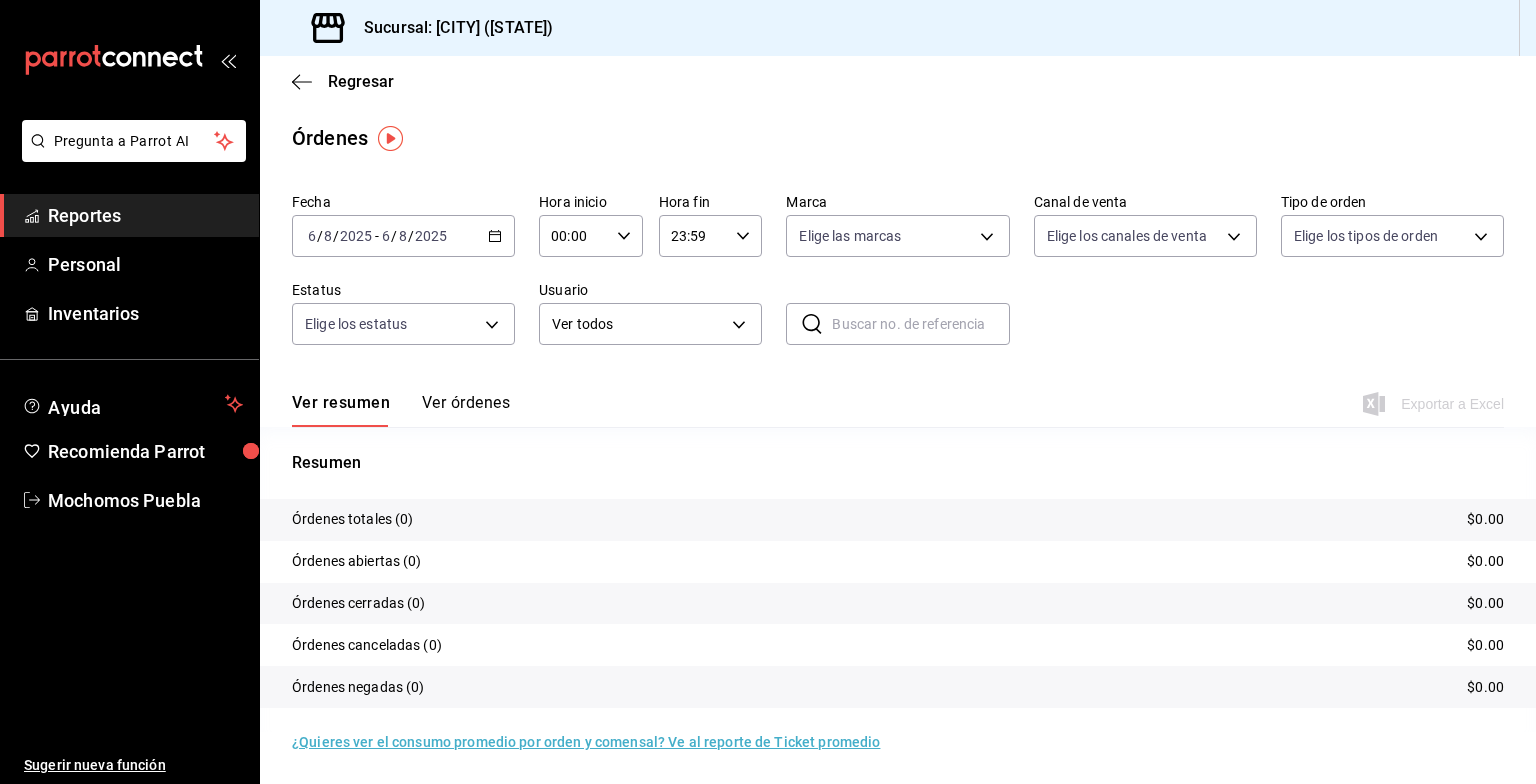 click on "[DATE] [DATE] - [DATE] [DATE]" at bounding box center [403, 236] 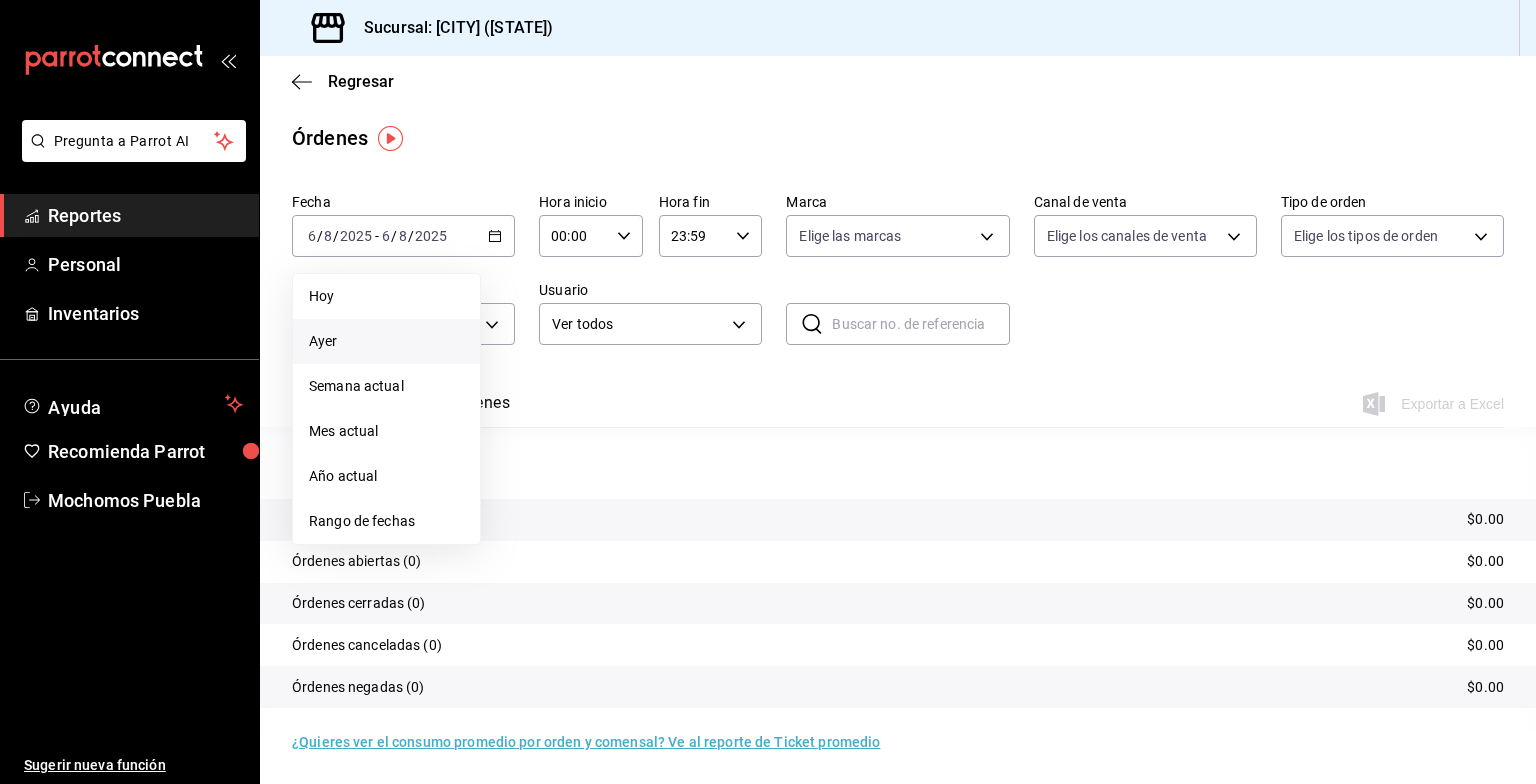 click on "Ayer" at bounding box center (386, 341) 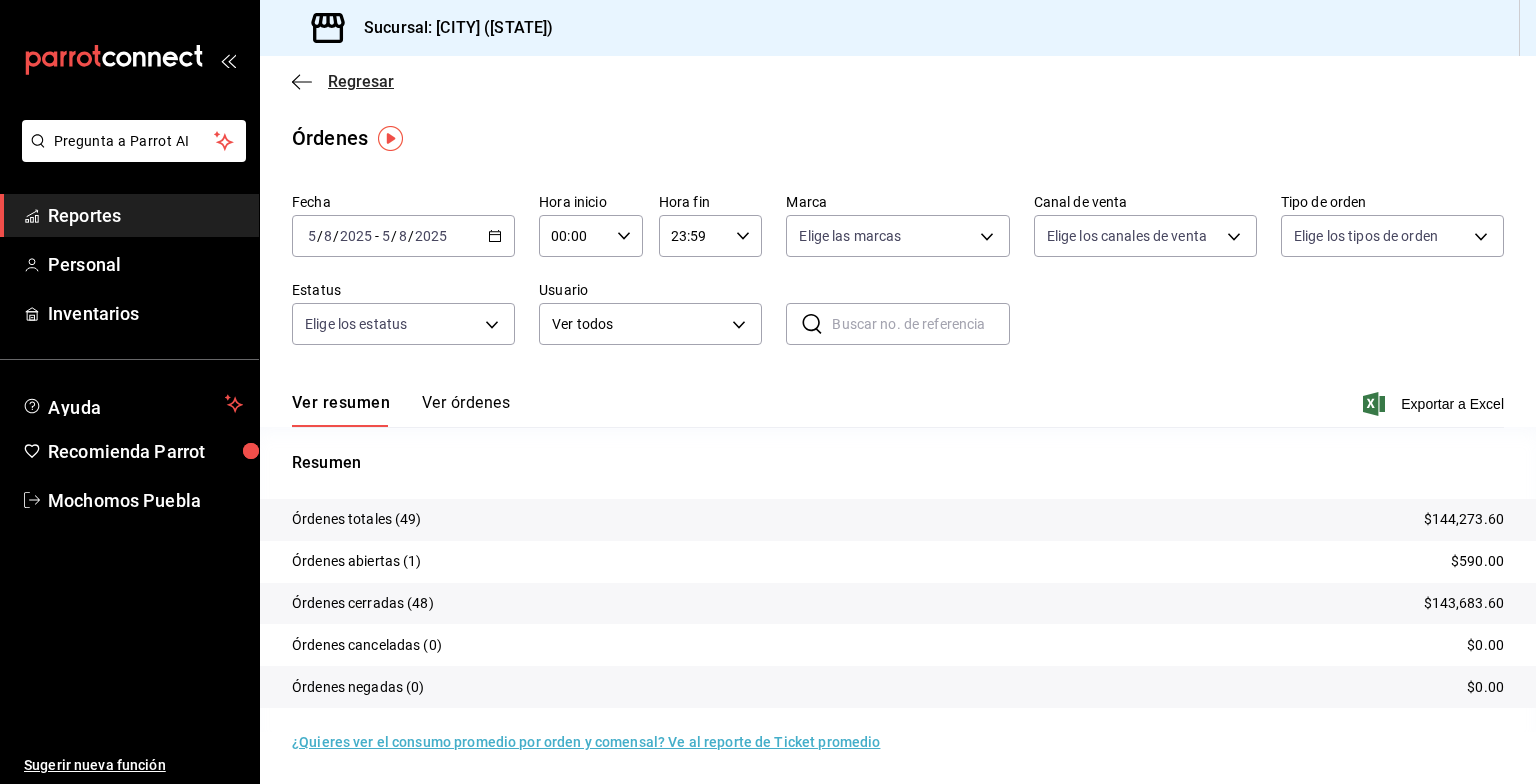 click on "Regresar" at bounding box center (361, 81) 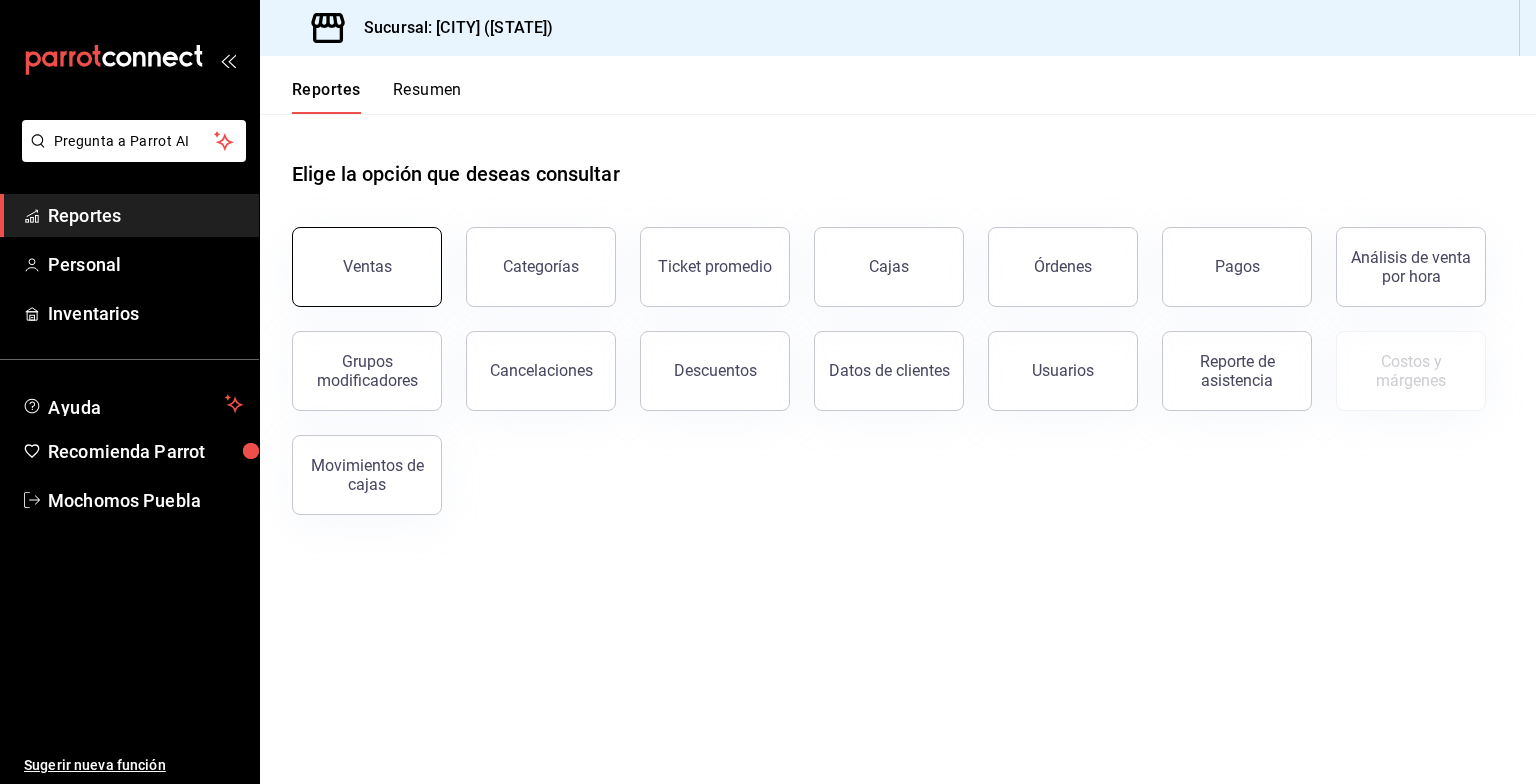 click on "Ventas" at bounding box center (367, 267) 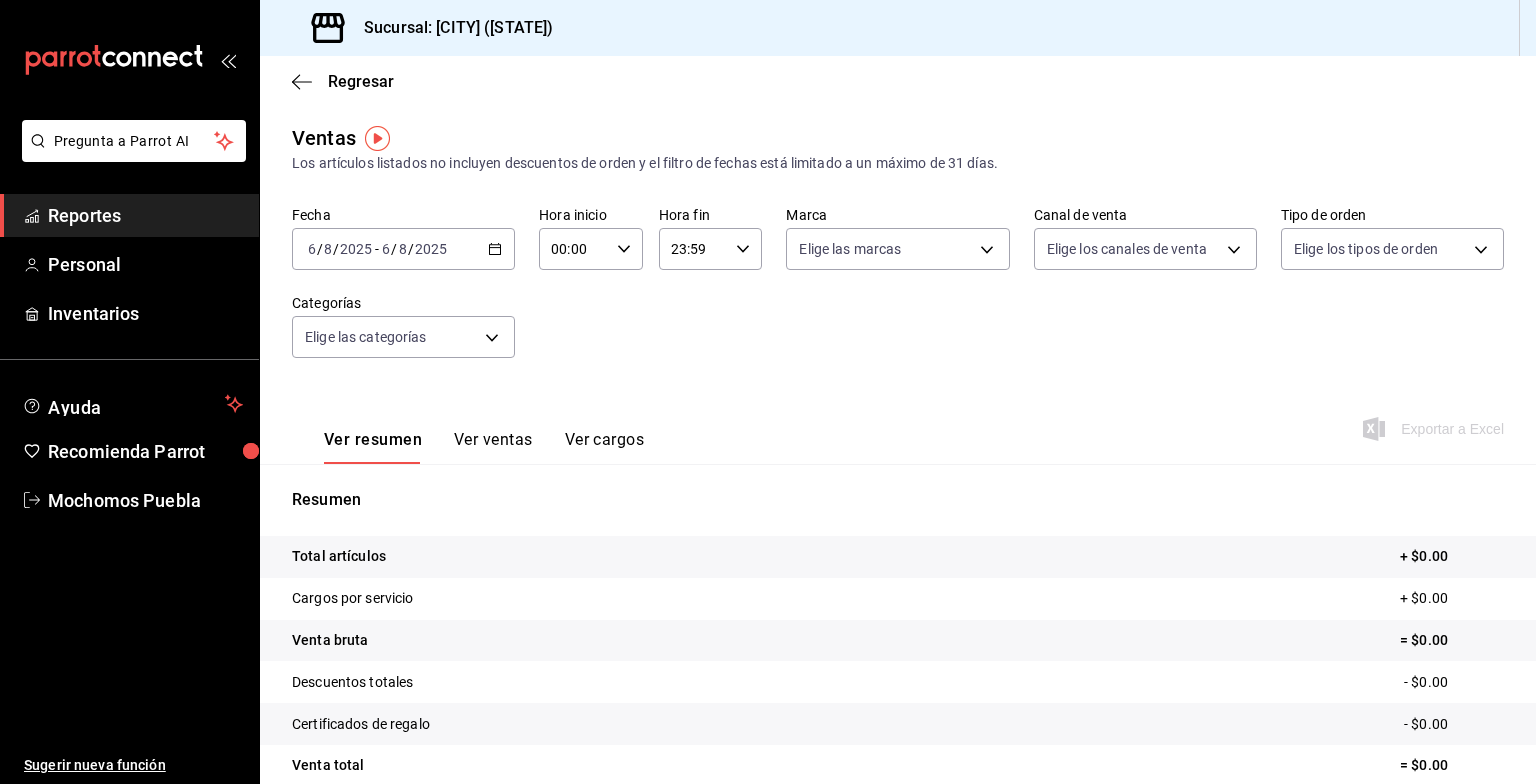 click on "[DATE] [DATE] - [DATE] [DATE]" at bounding box center [403, 249] 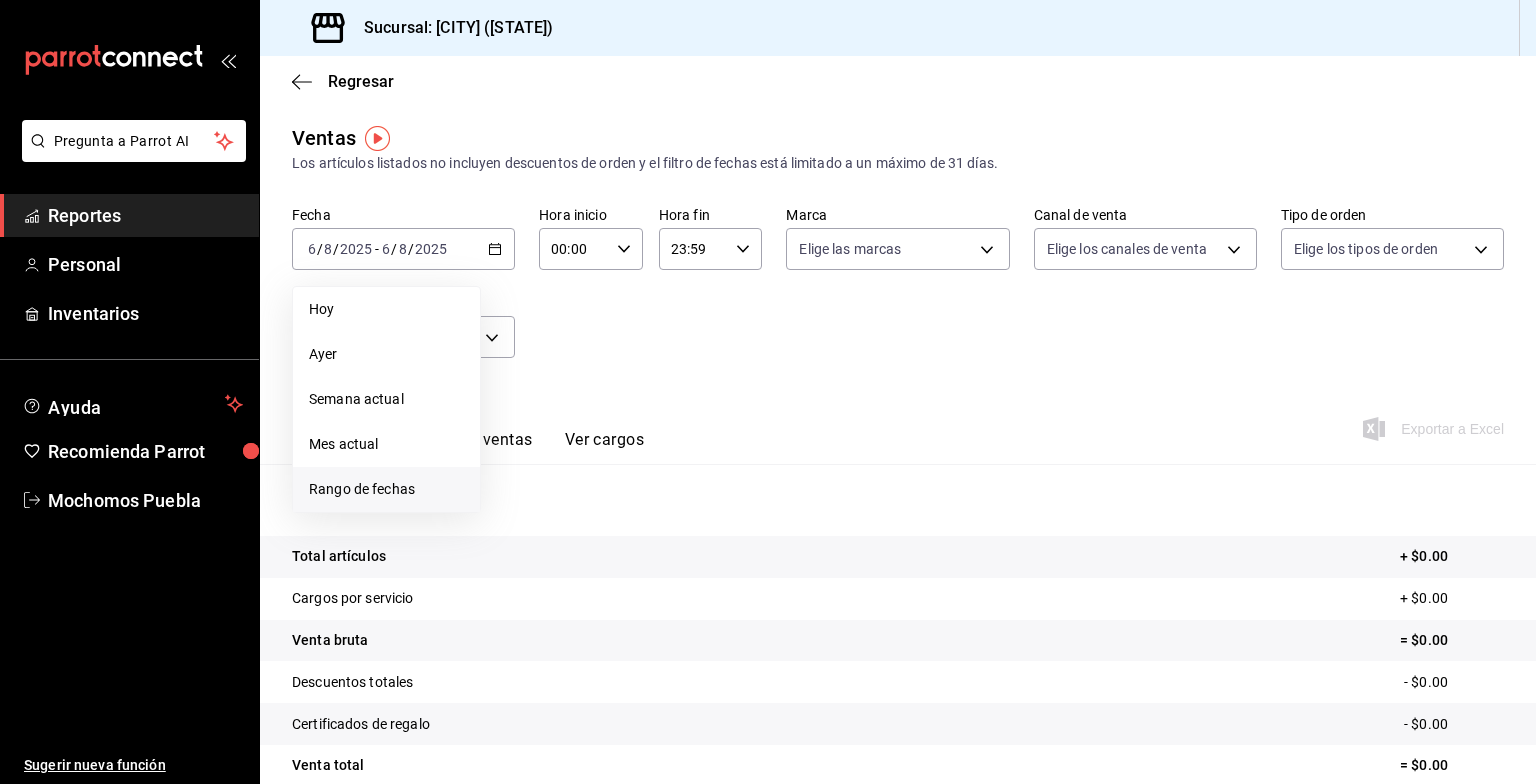click on "Rango de fechas" at bounding box center (386, 489) 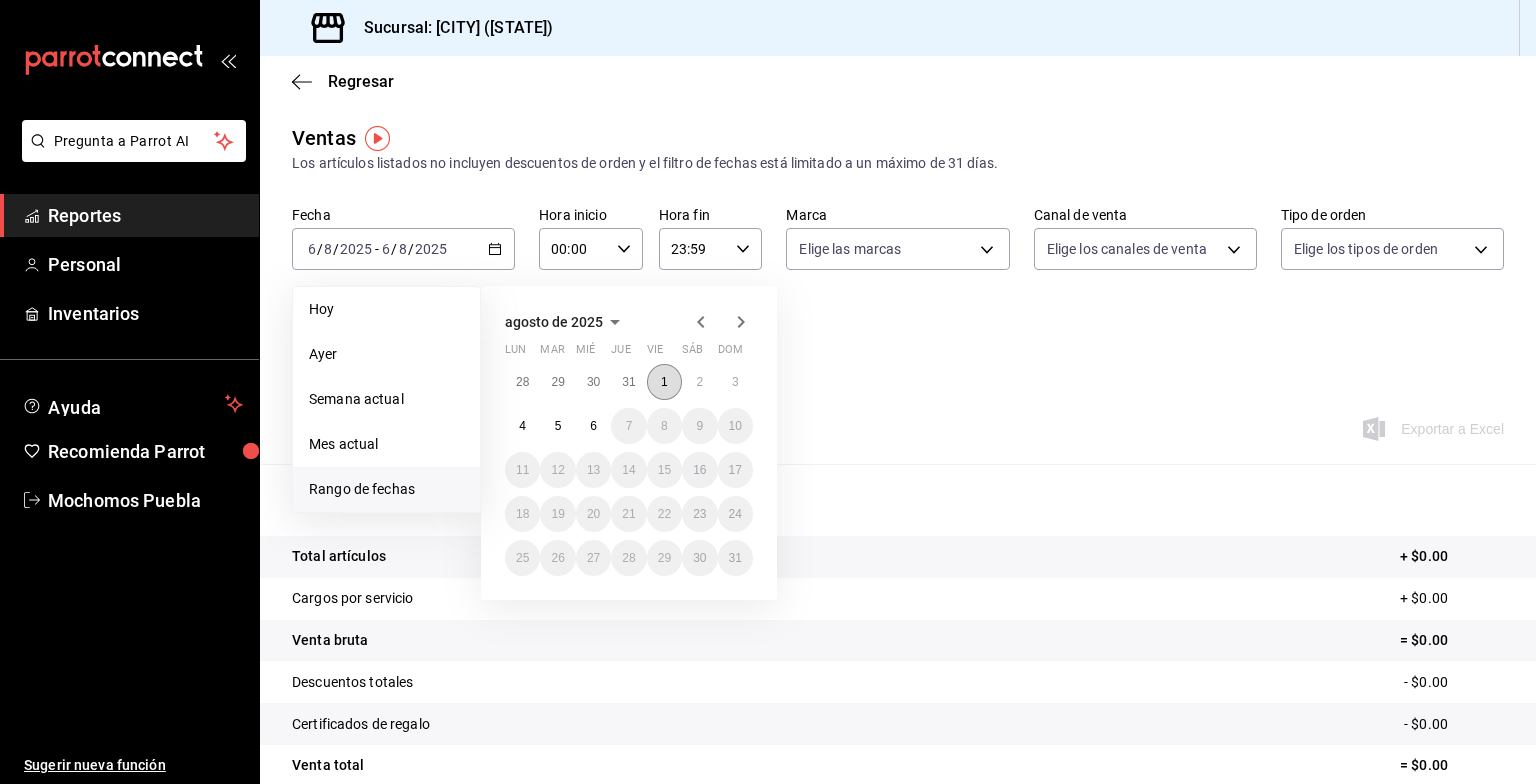 click on "1" at bounding box center [664, 382] 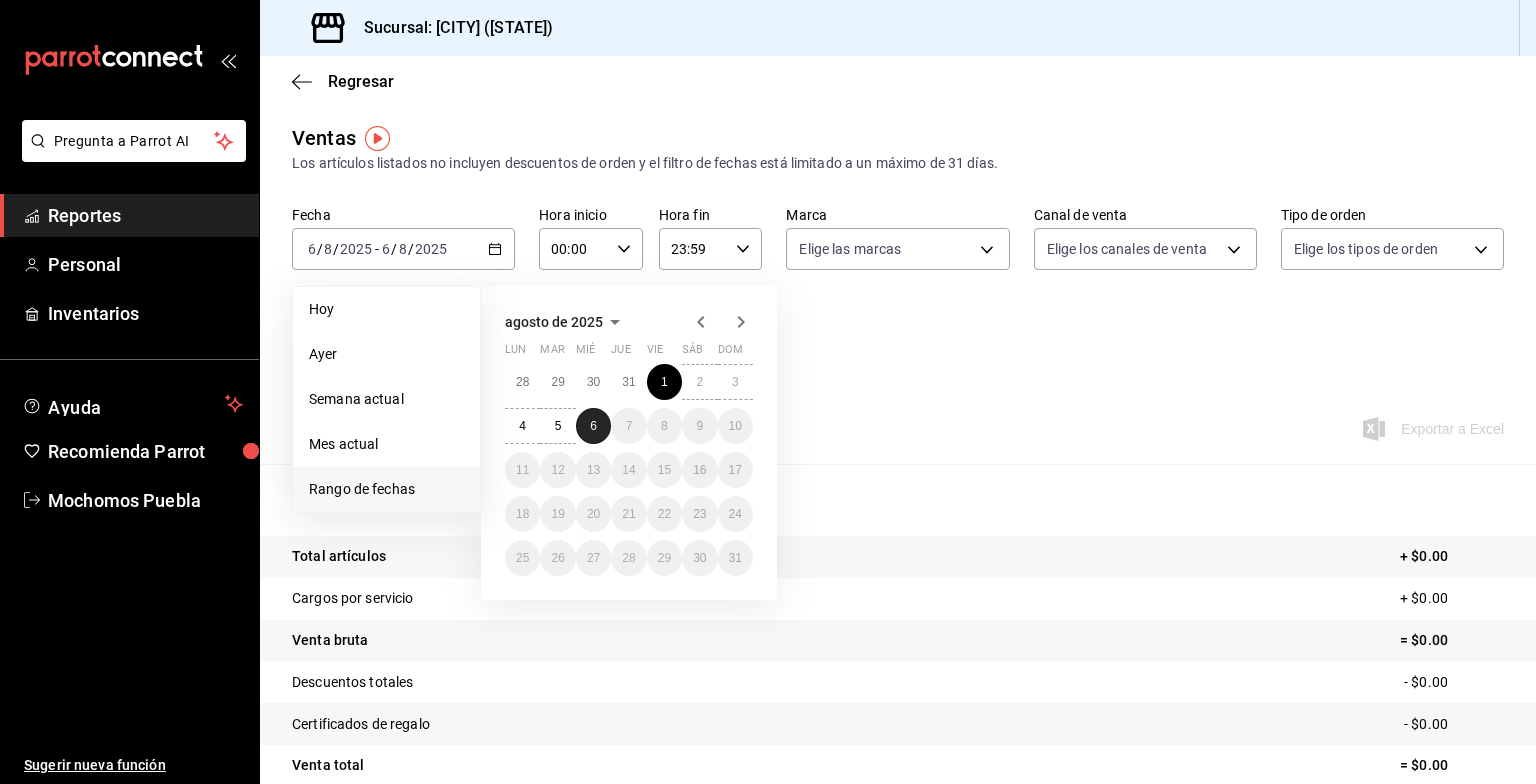 click on "6" at bounding box center (593, 426) 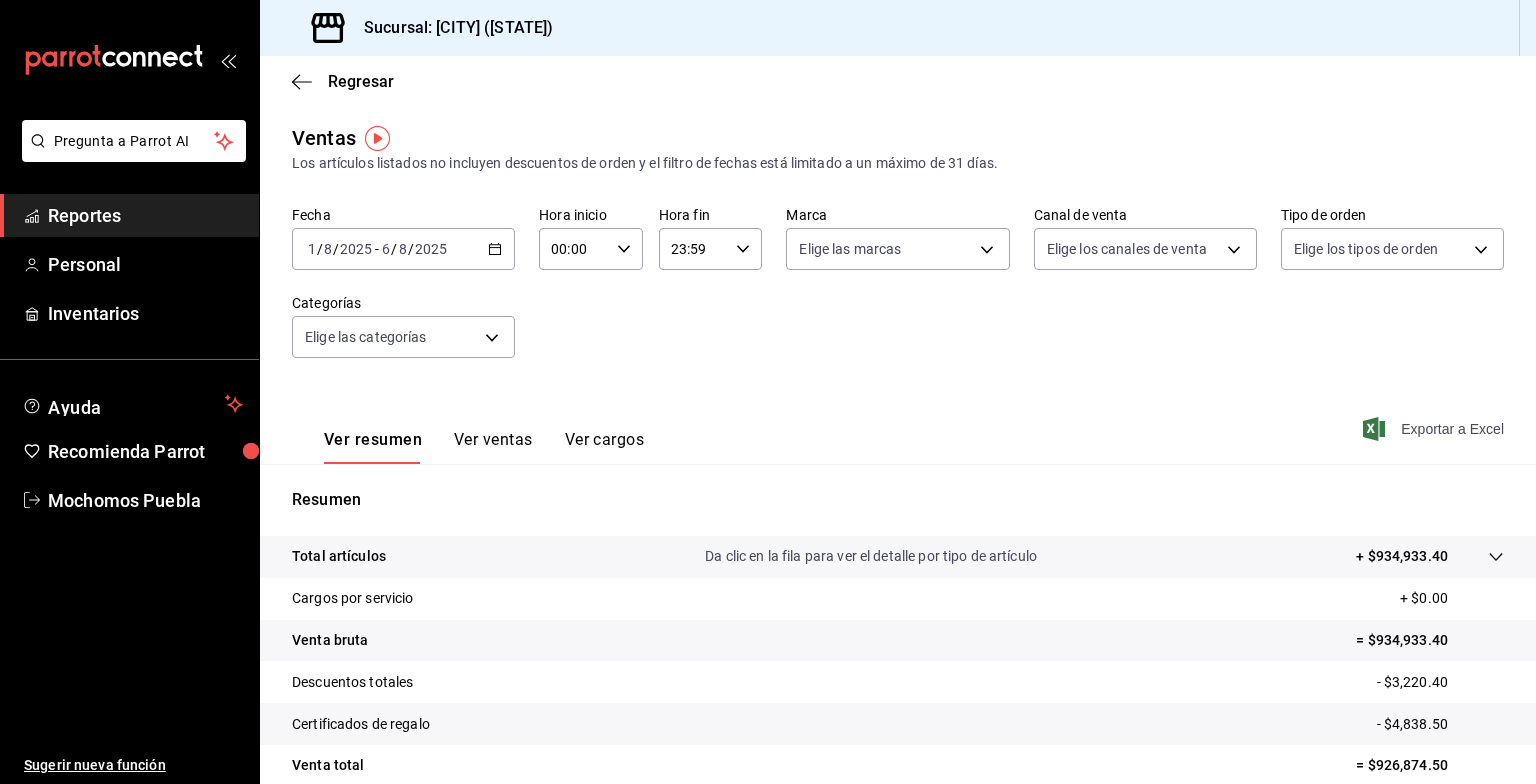 click on "Exportar a Excel" at bounding box center [1435, 429] 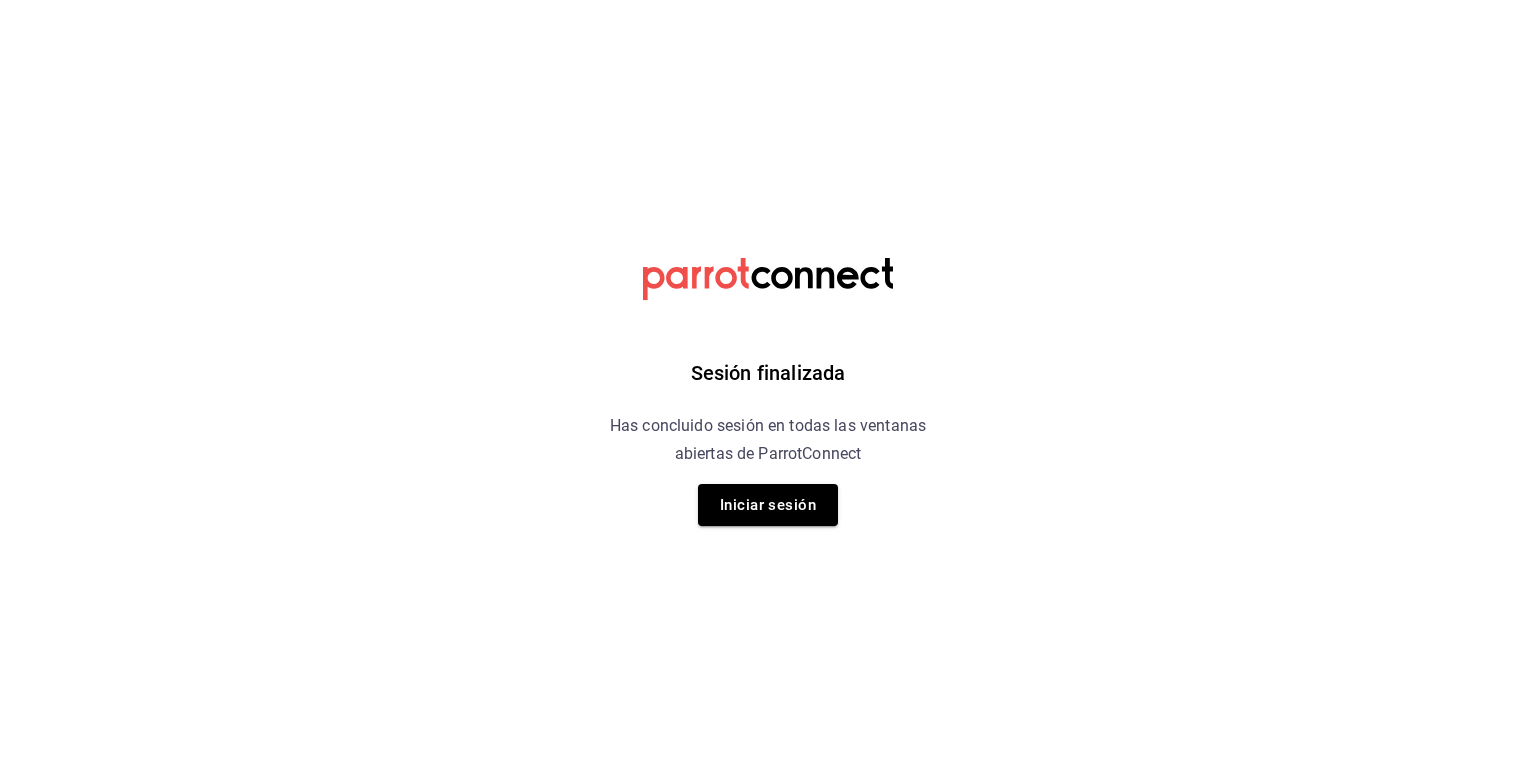 click on "Iniciar sesión" at bounding box center (768, 505) 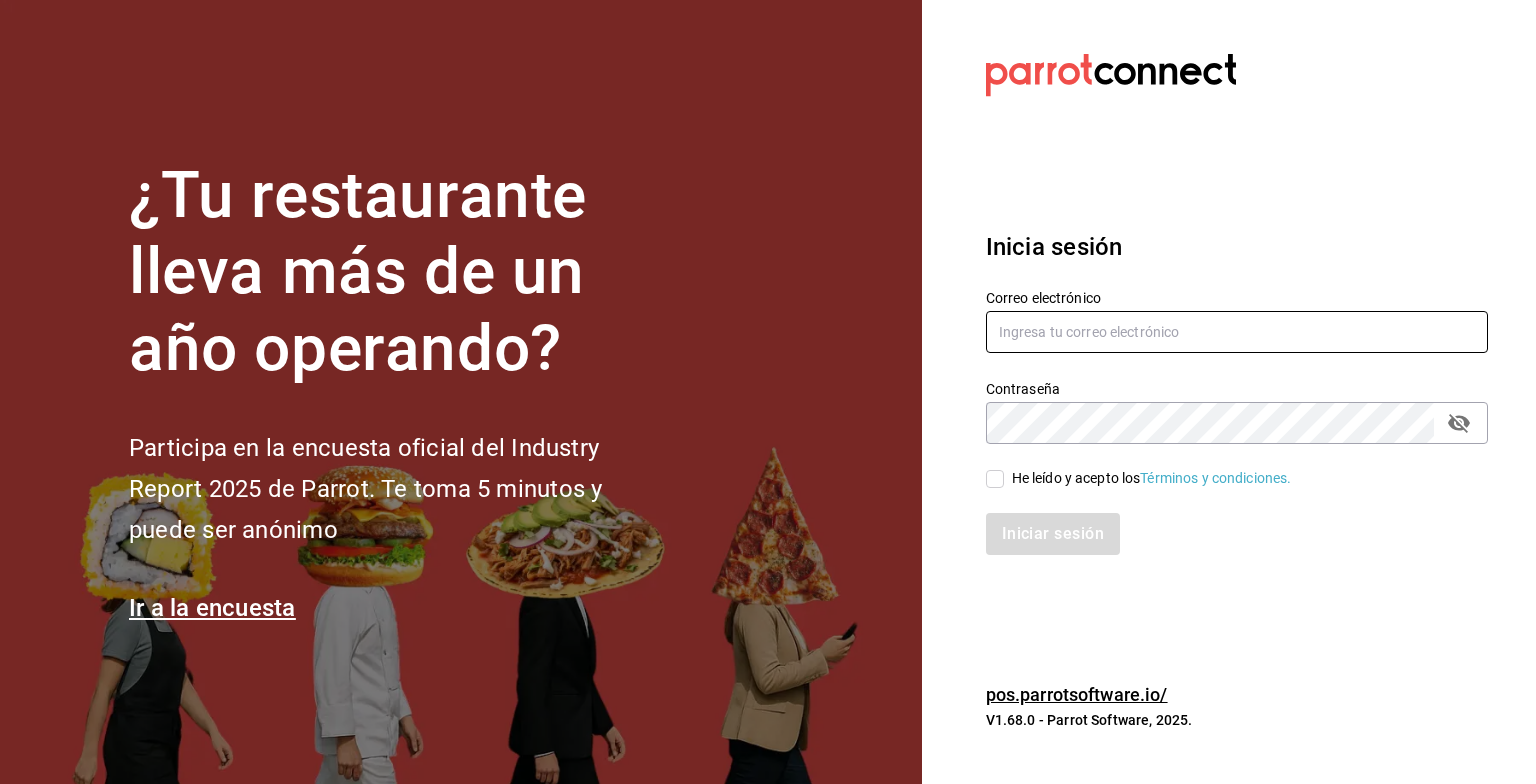 type on "[EMAIL]" 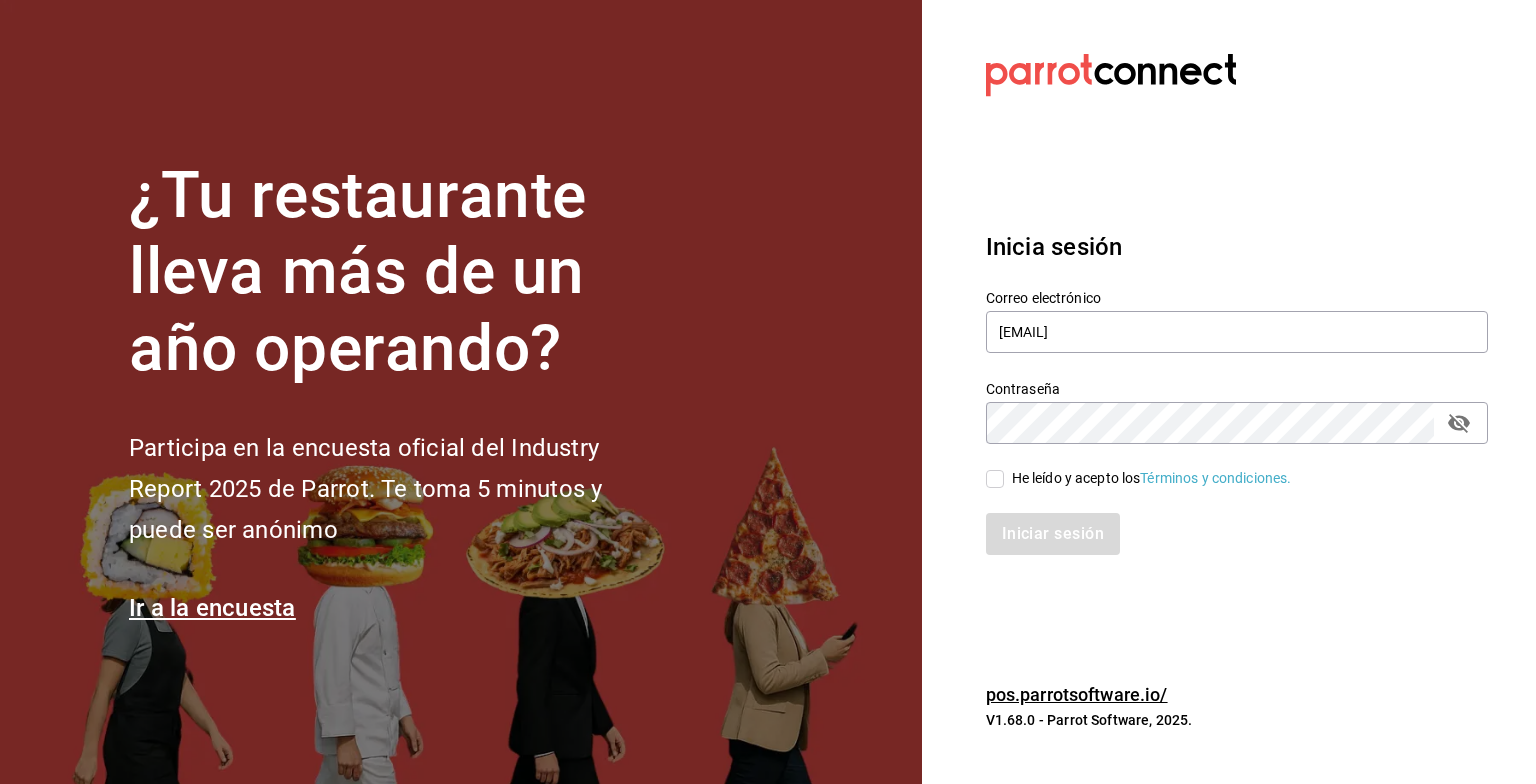 click on "He leído y acepto los  Términos y condiciones." at bounding box center (995, 479) 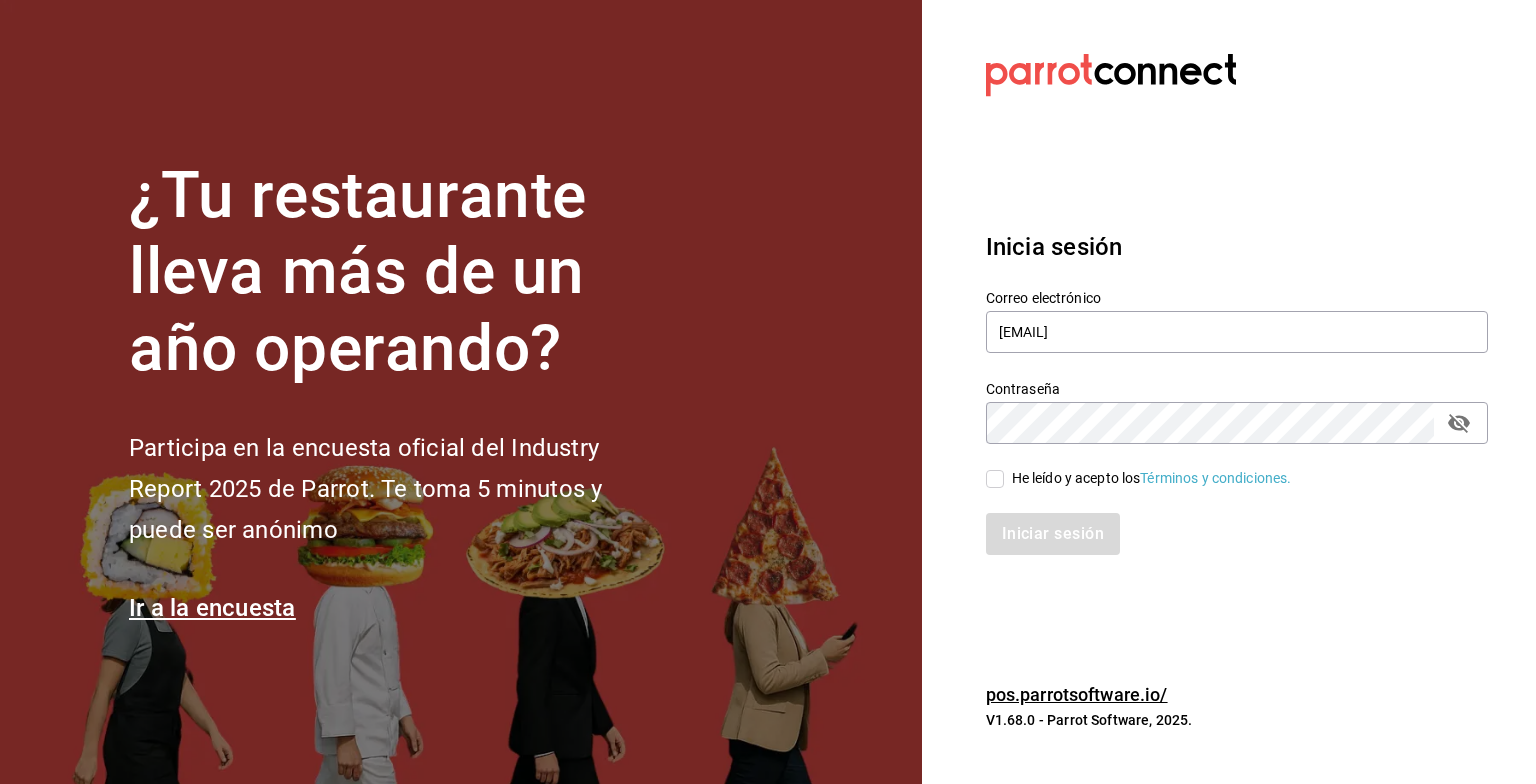 checkbox on "true" 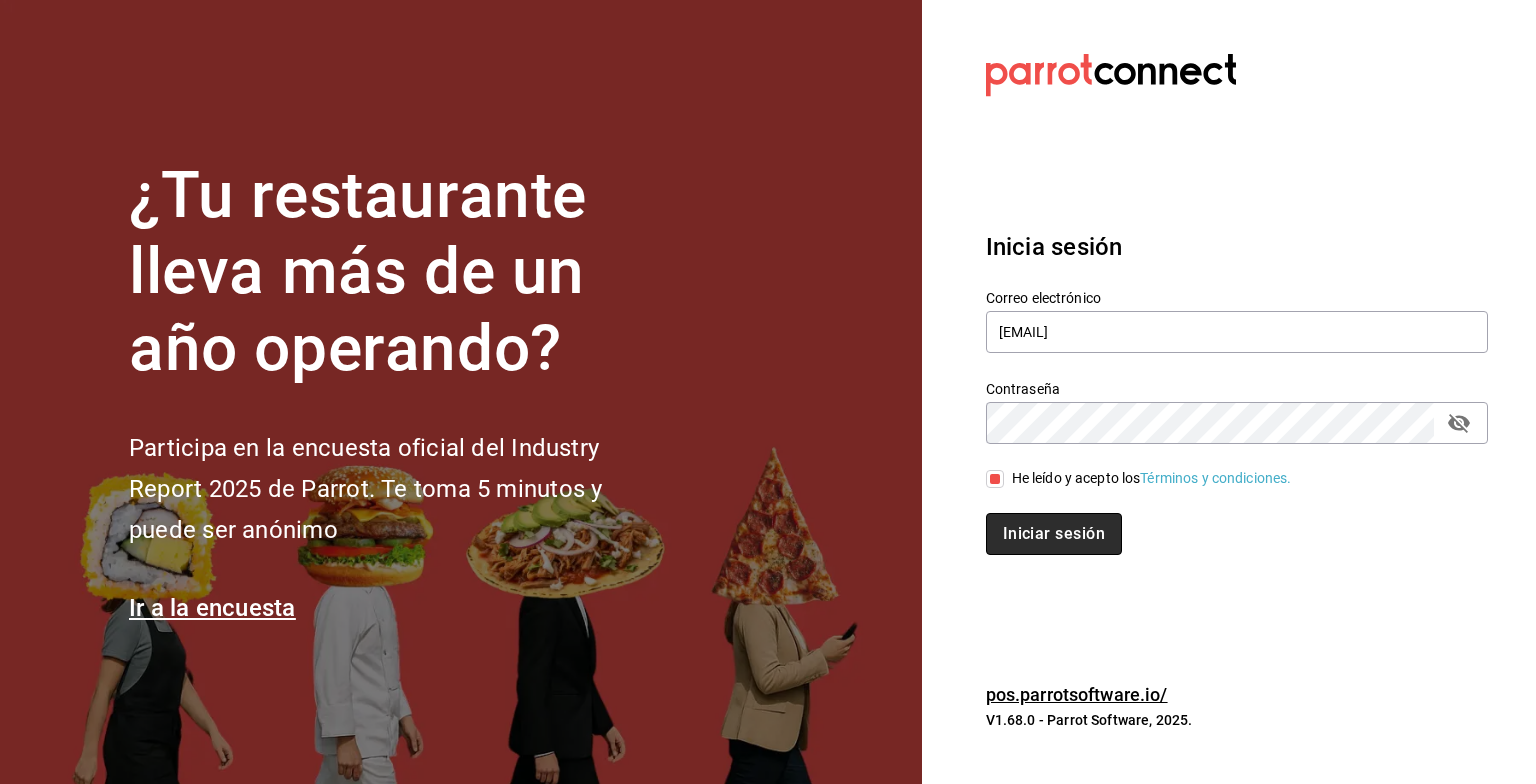 click on "Iniciar sesión" at bounding box center (1054, 534) 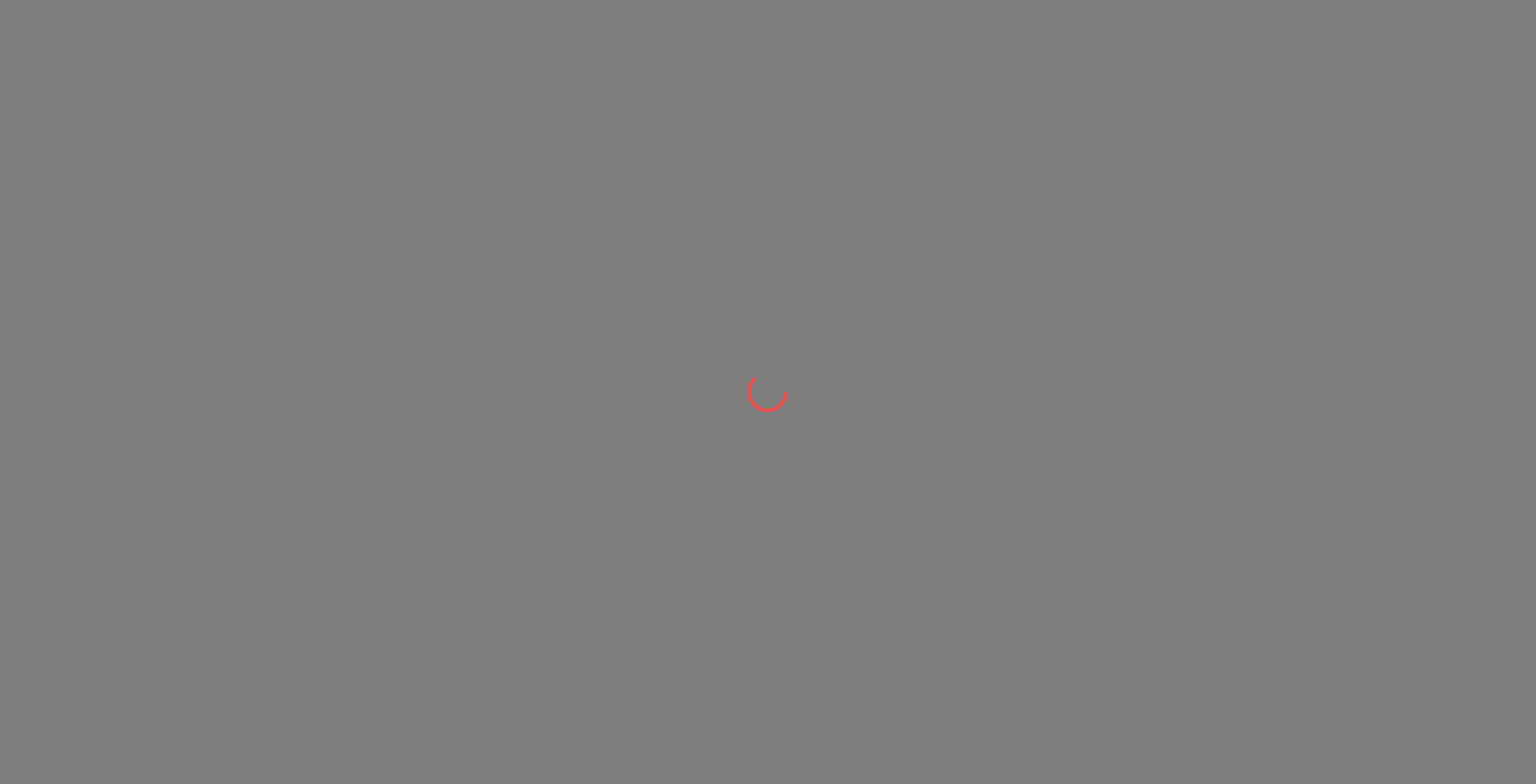 scroll, scrollTop: 0, scrollLeft: 0, axis: both 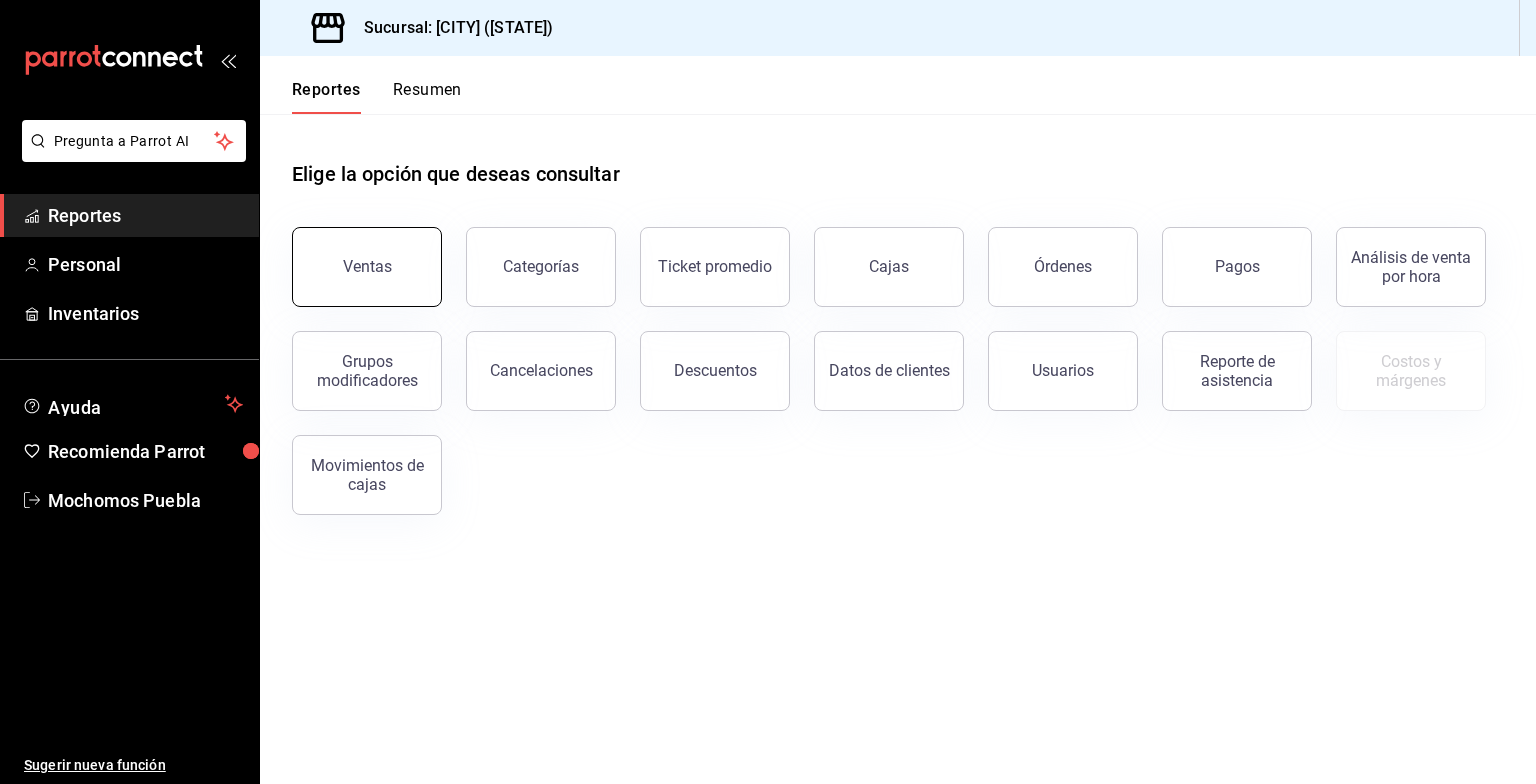 click on "Ventas" at bounding box center (367, 267) 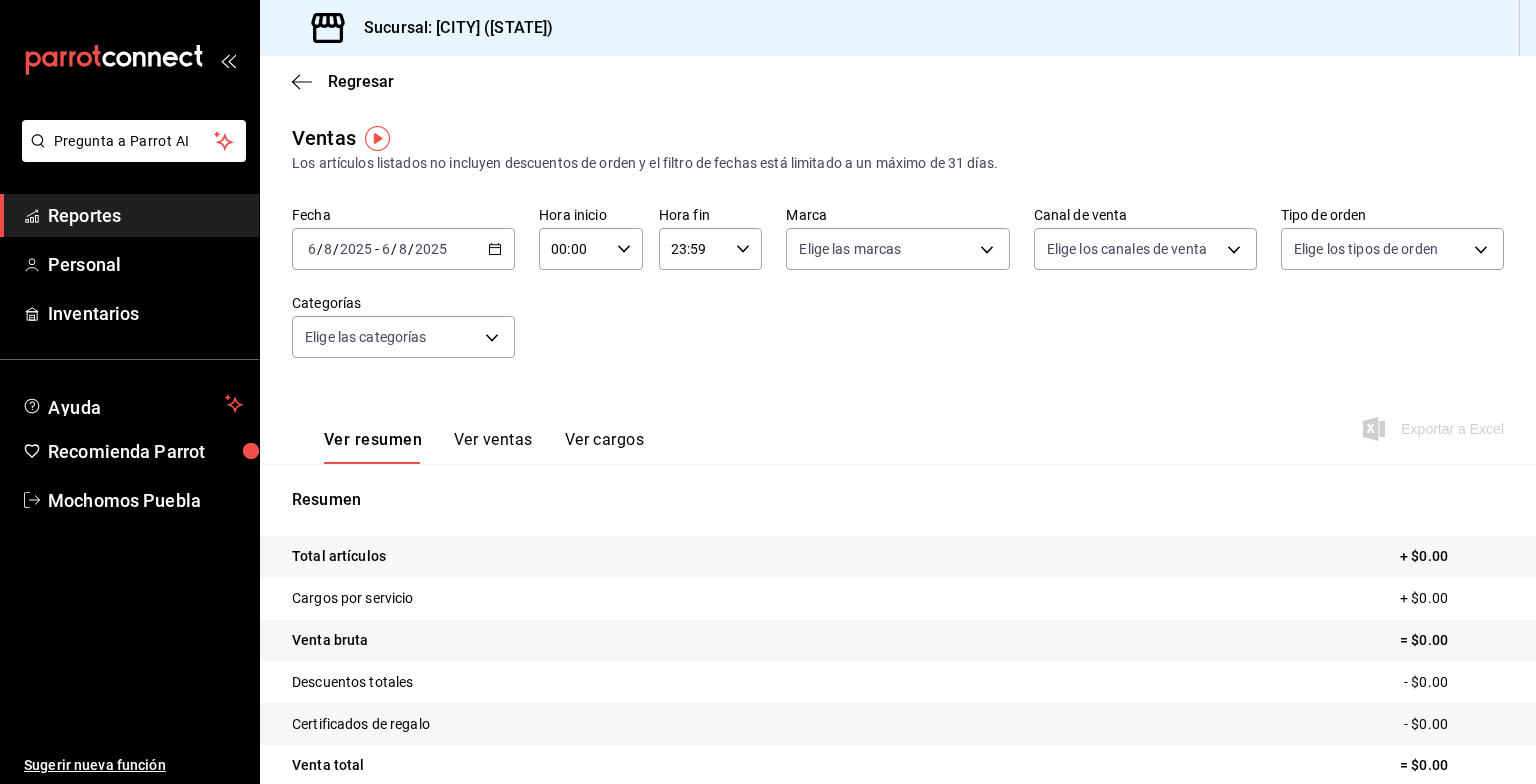 drag, startPoint x: 500, startPoint y: 261, endPoint x: 486, endPoint y: 256, distance: 14.866069 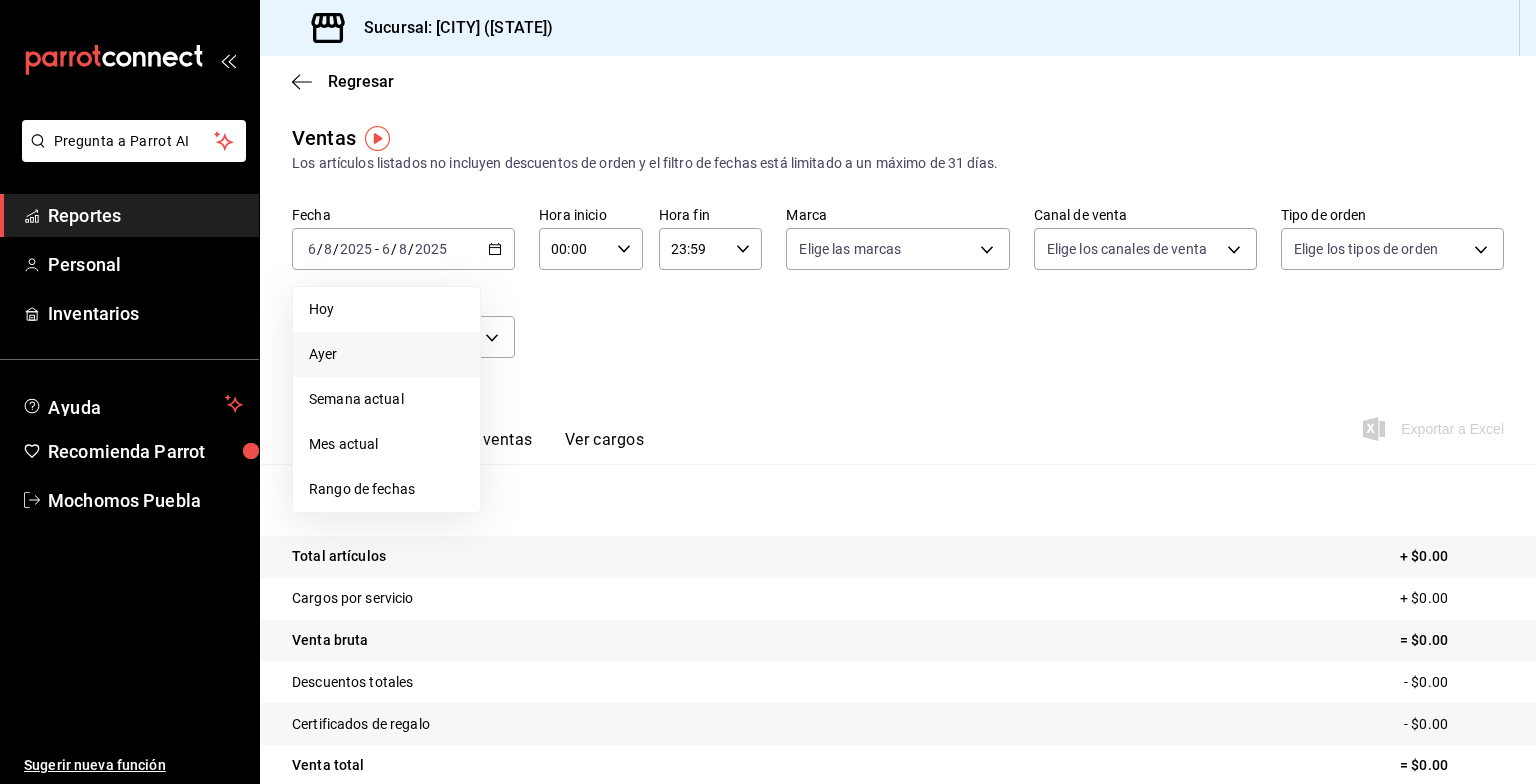 click on "Ayer" at bounding box center [386, 354] 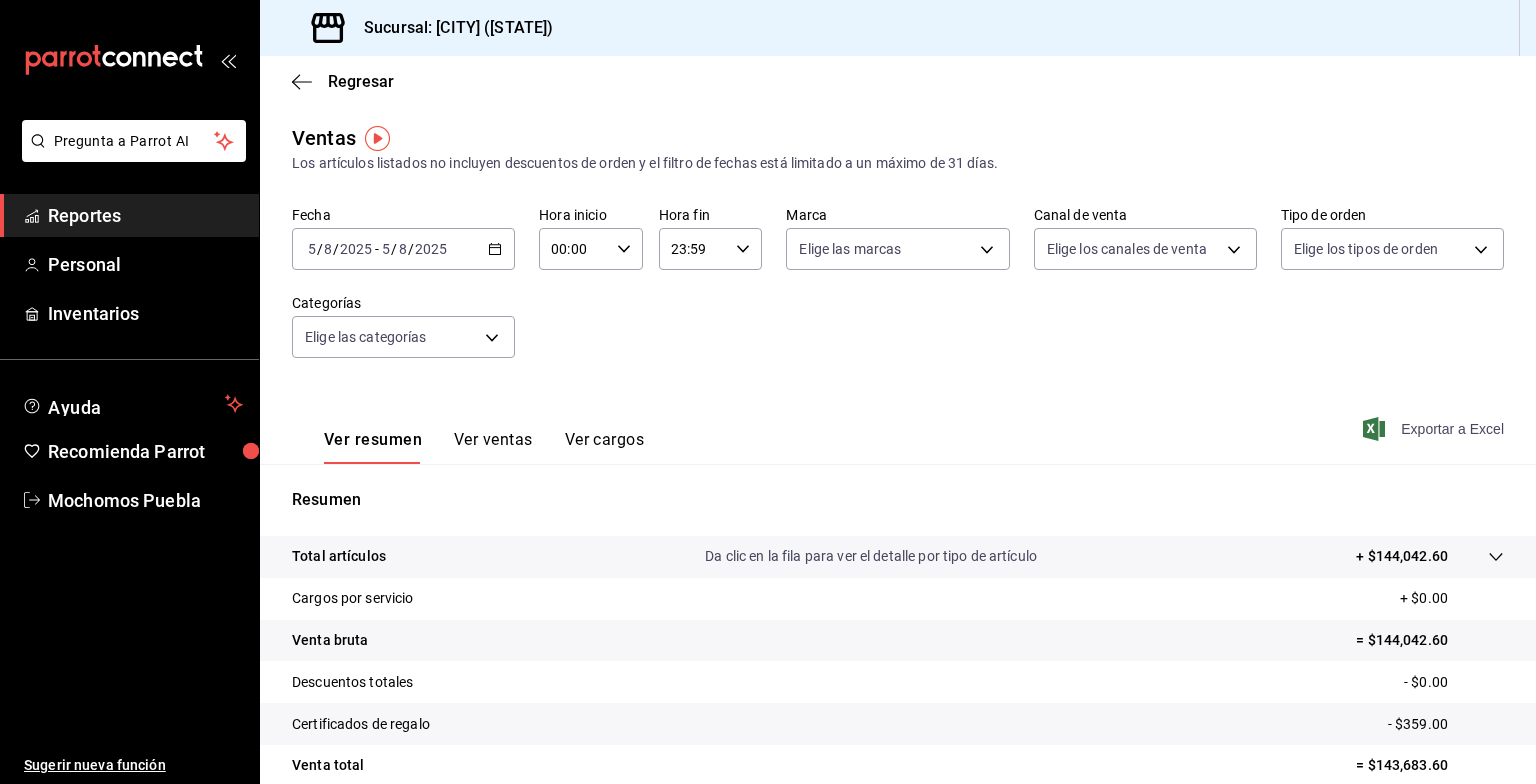 click on "Exportar a Excel" at bounding box center (1435, 429) 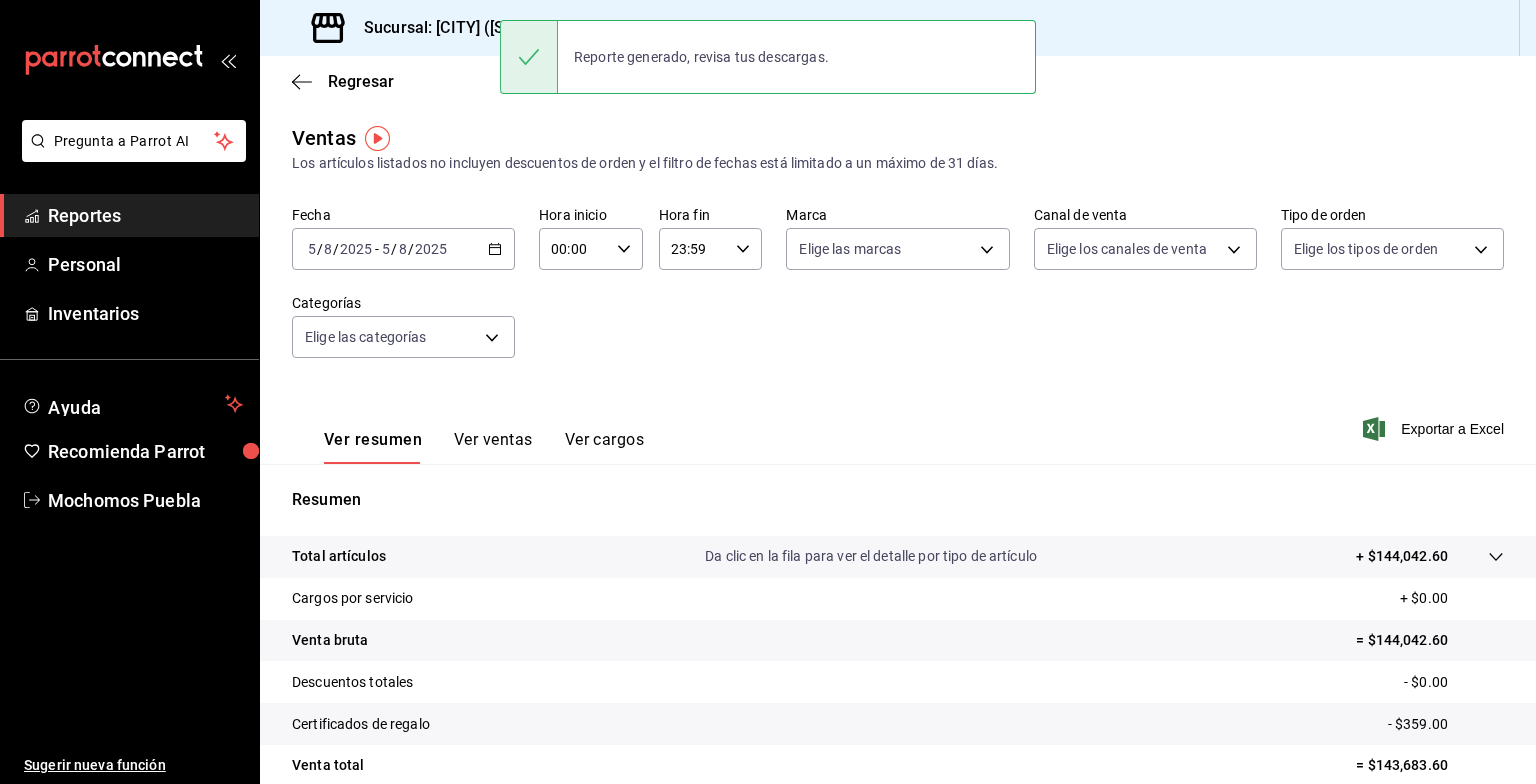 click 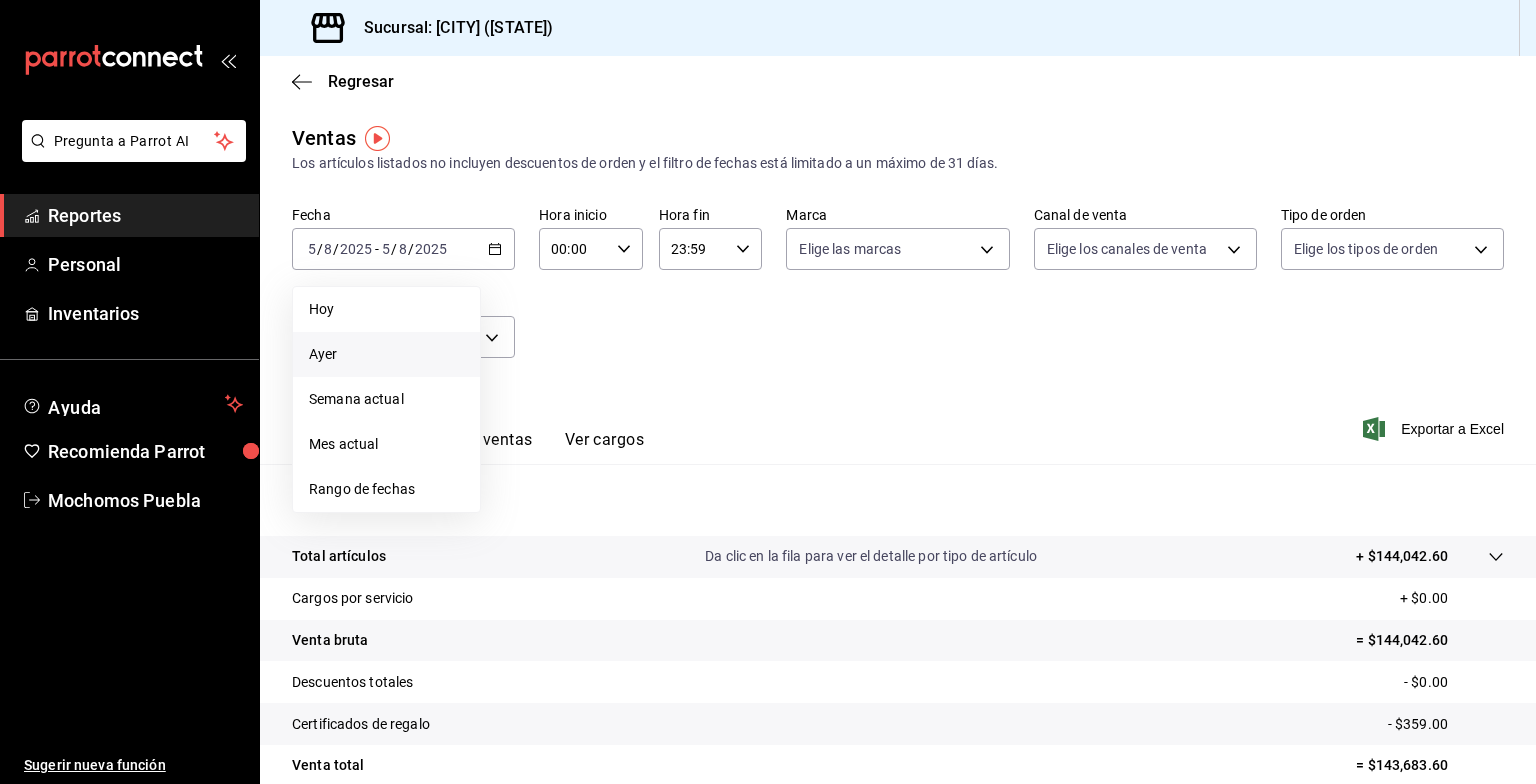 click on "Ayer" at bounding box center (386, 354) 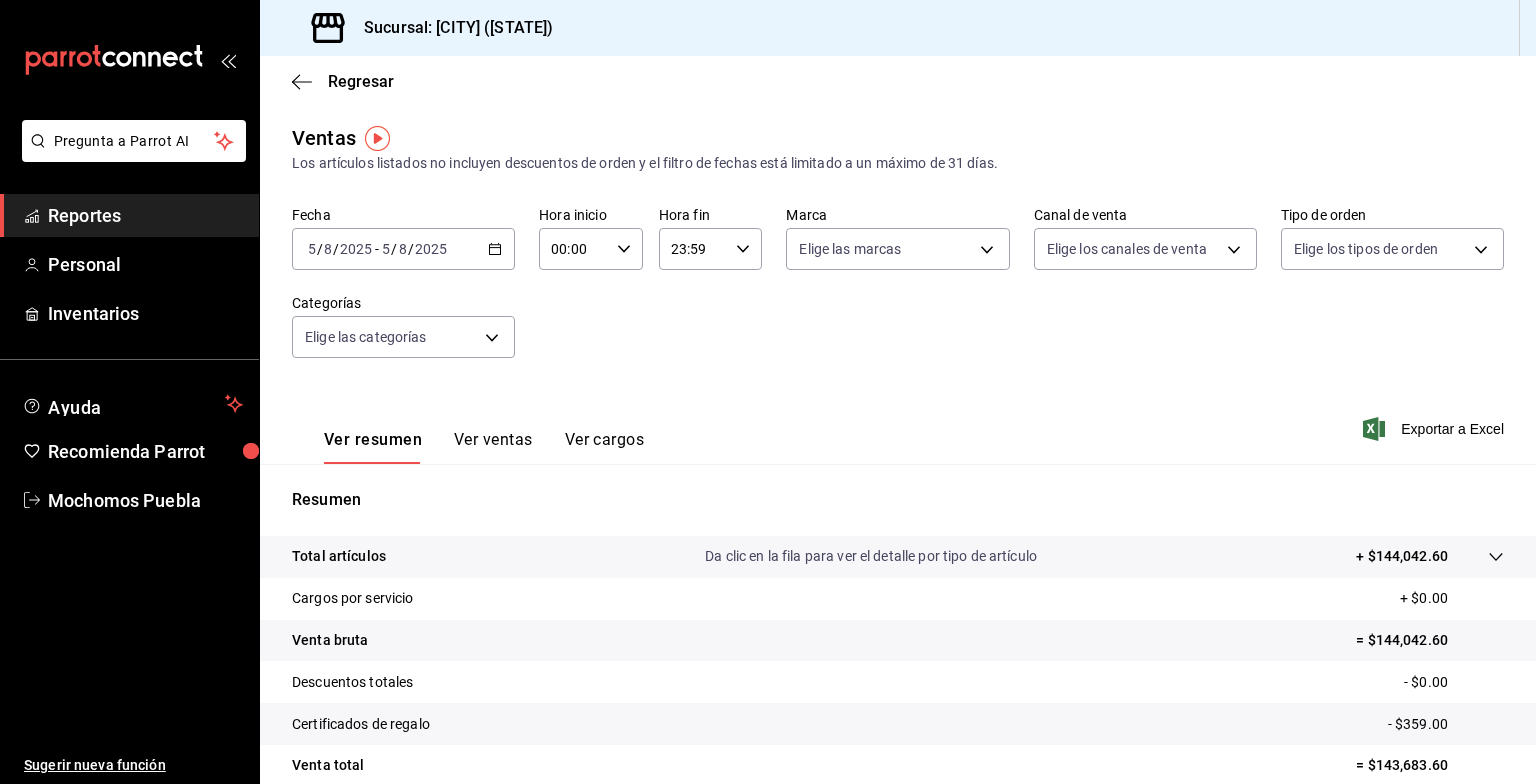 click on "2025-08-05 5 / 8 / 2025 - 2025-08-05 5 / 8 / 2025" at bounding box center [403, 249] 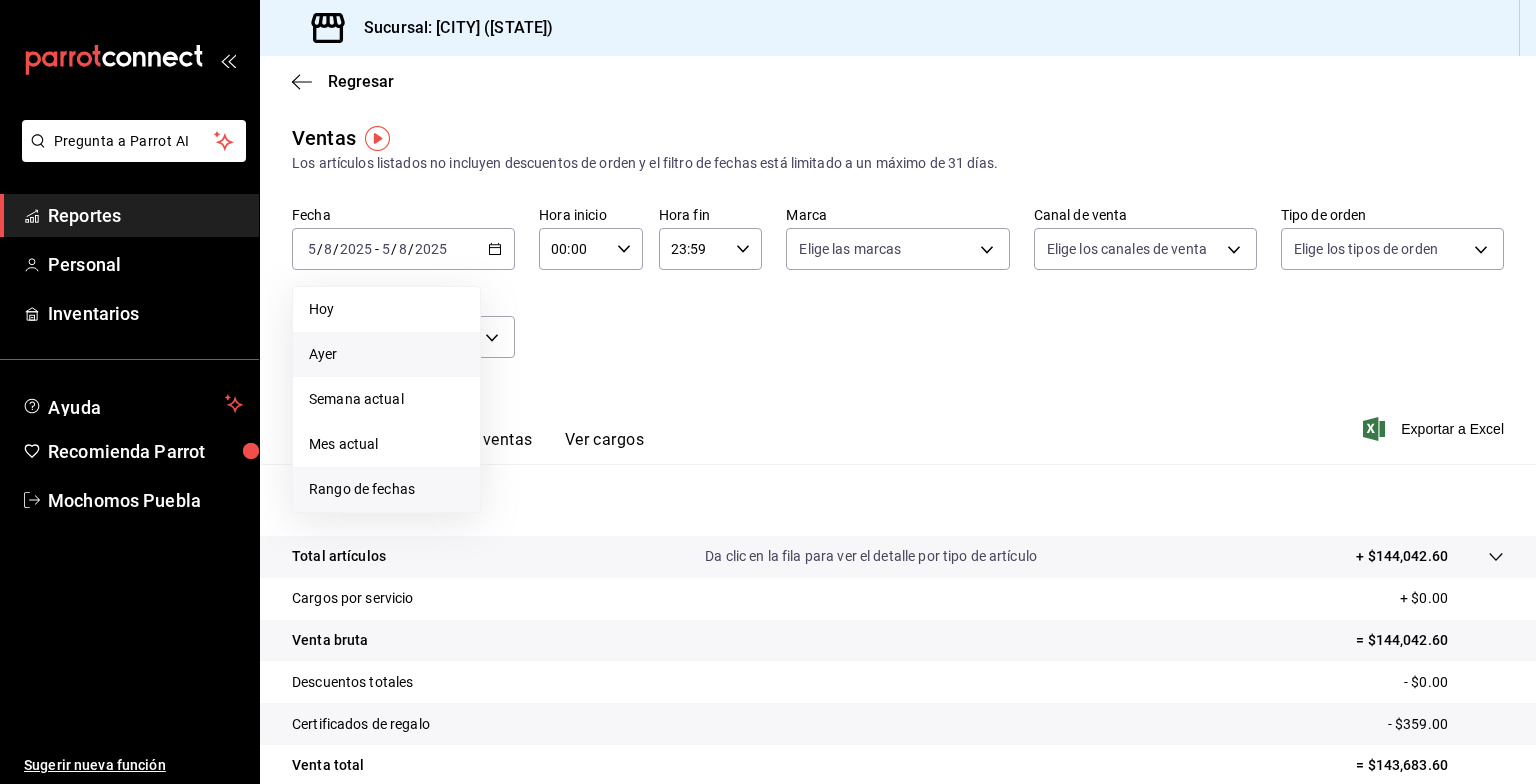 click on "Rango de fechas" at bounding box center (386, 489) 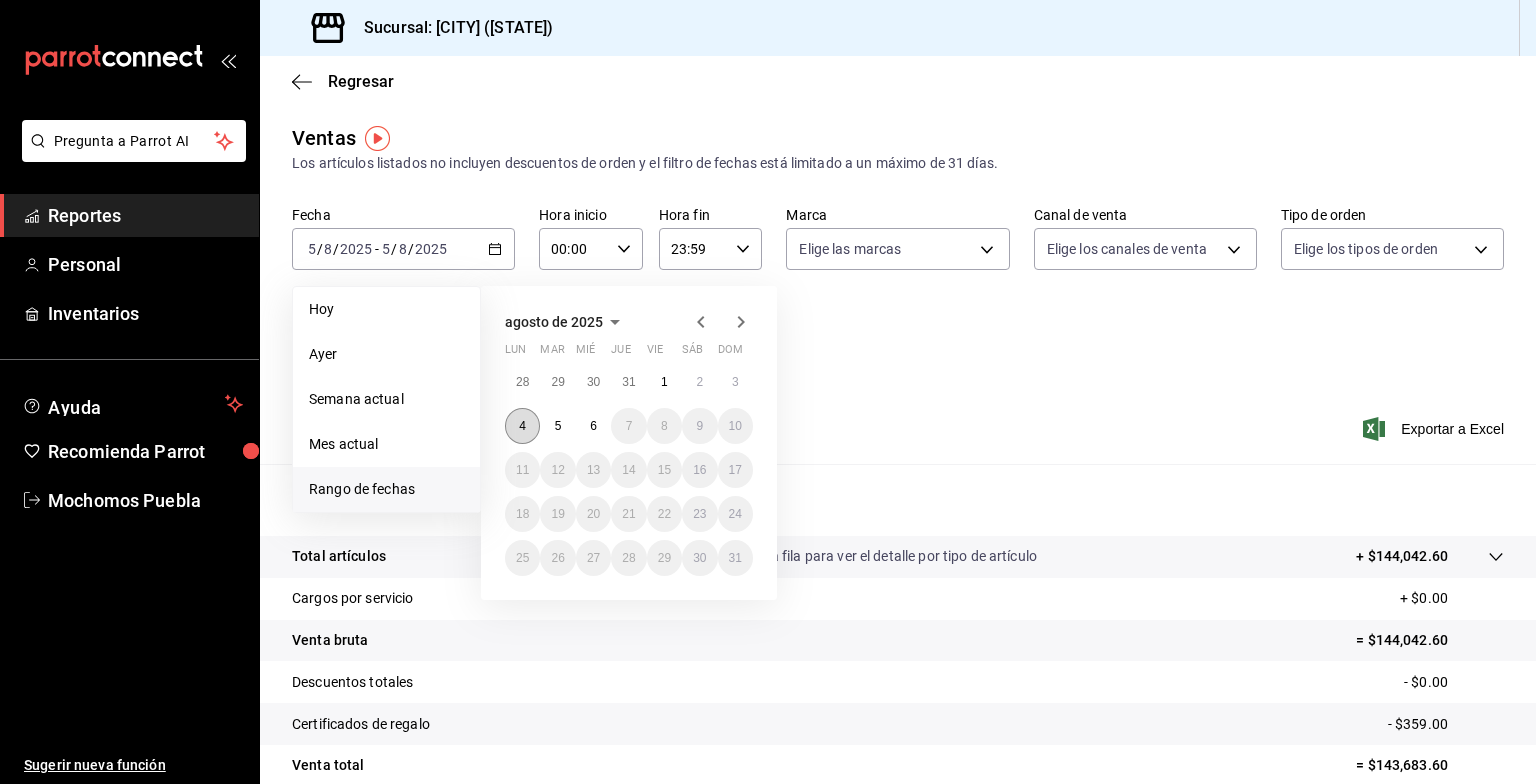 click on "4" at bounding box center (522, 426) 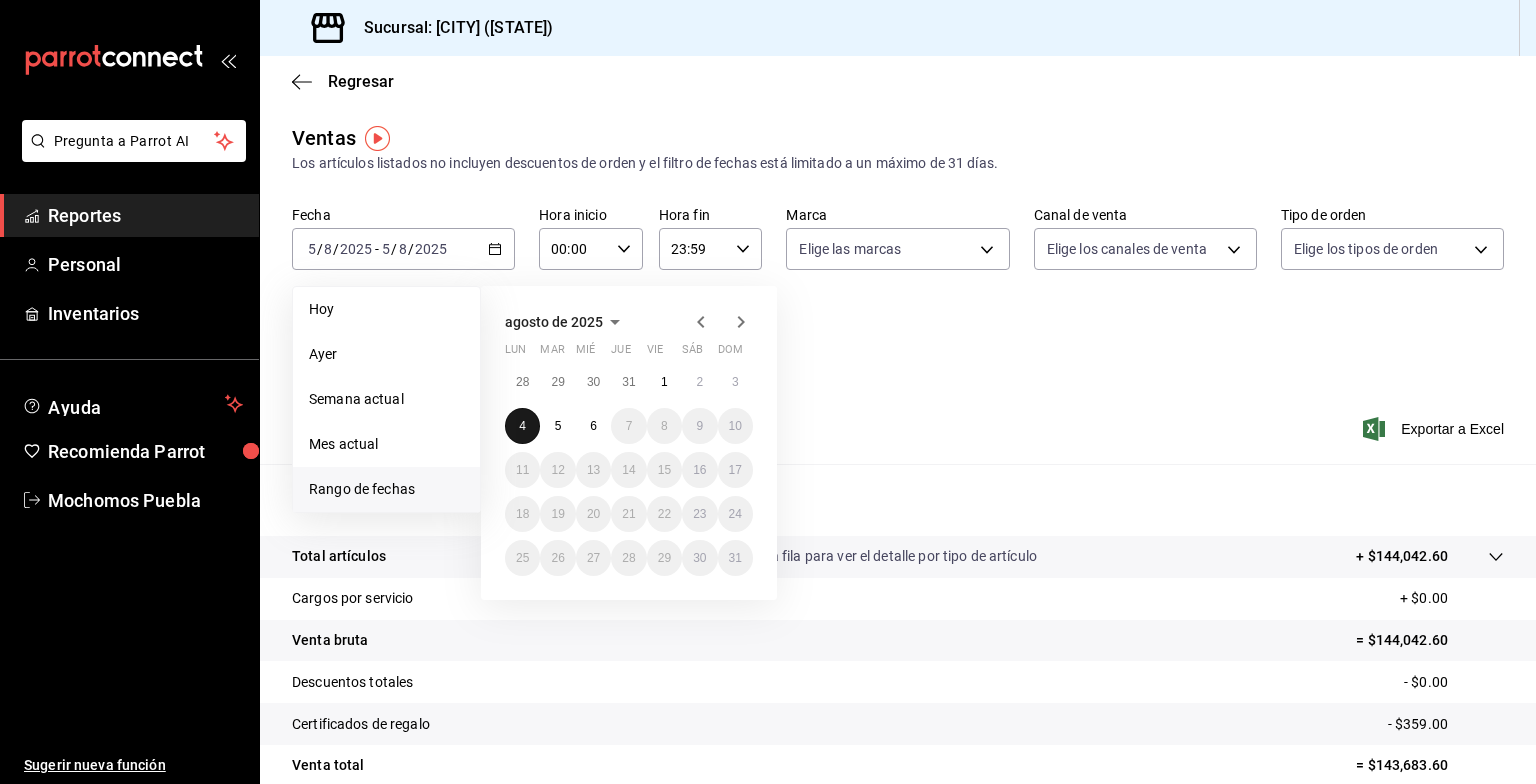 click on "4" at bounding box center (522, 426) 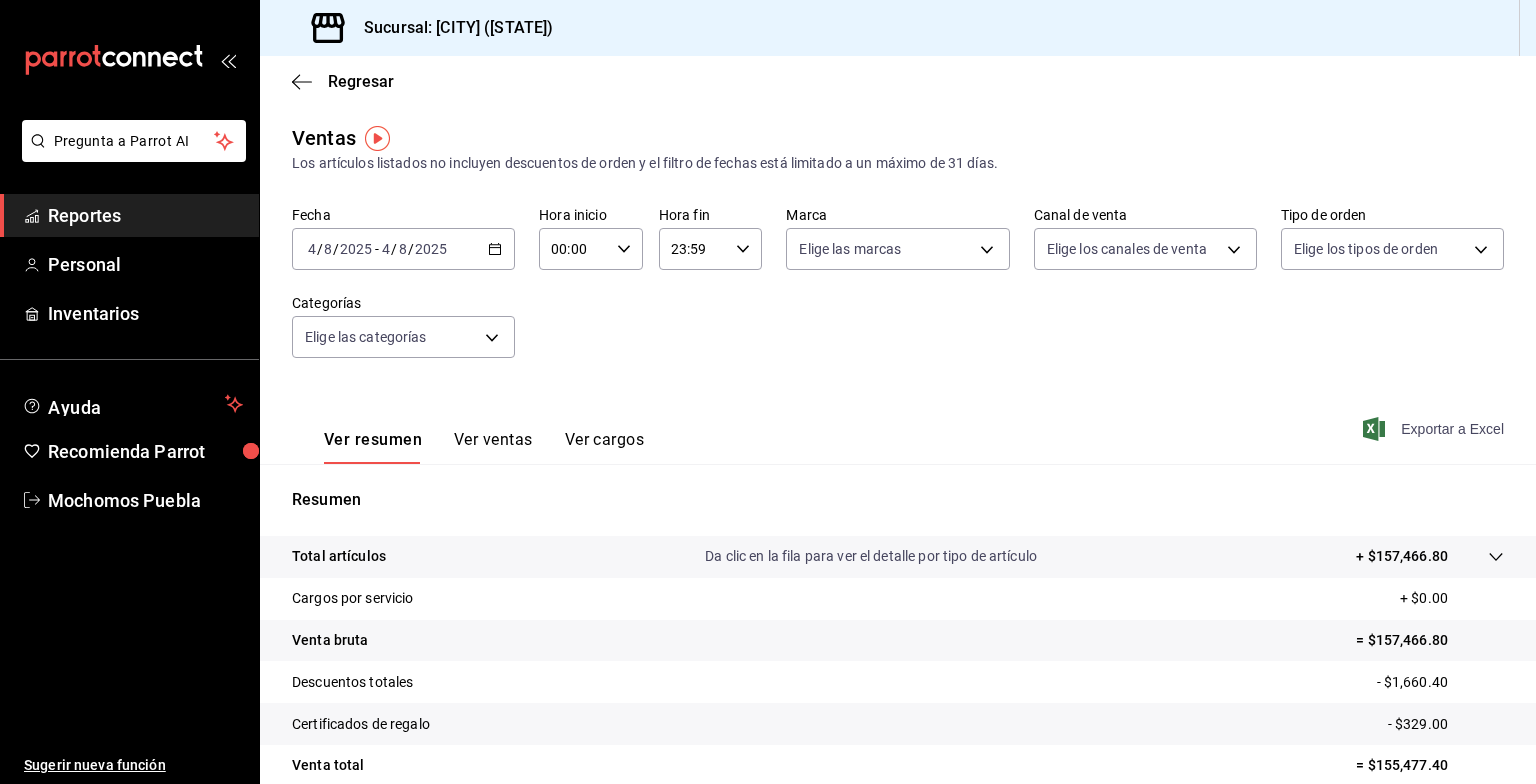 click on "Exportar a Excel" at bounding box center (1435, 429) 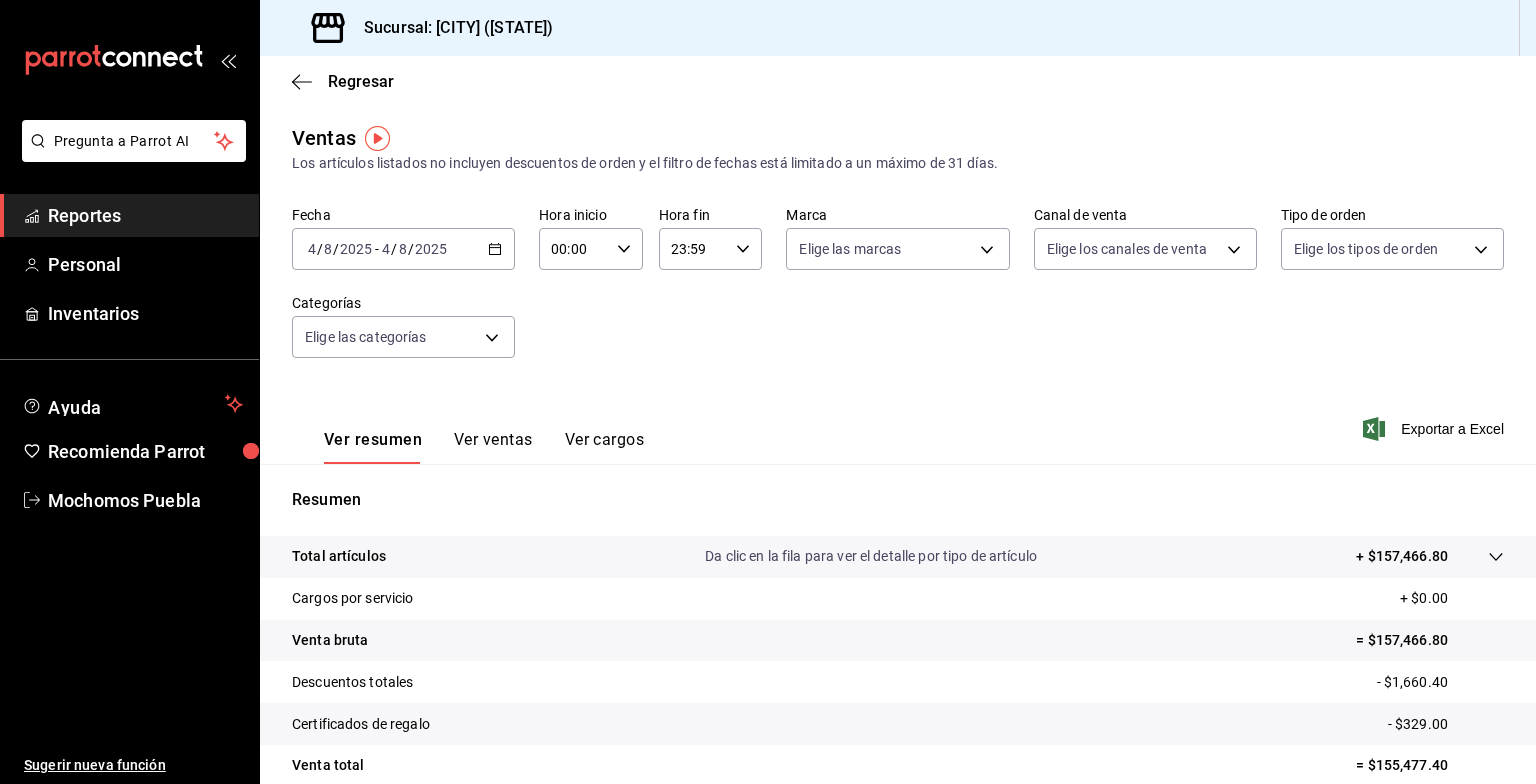 click 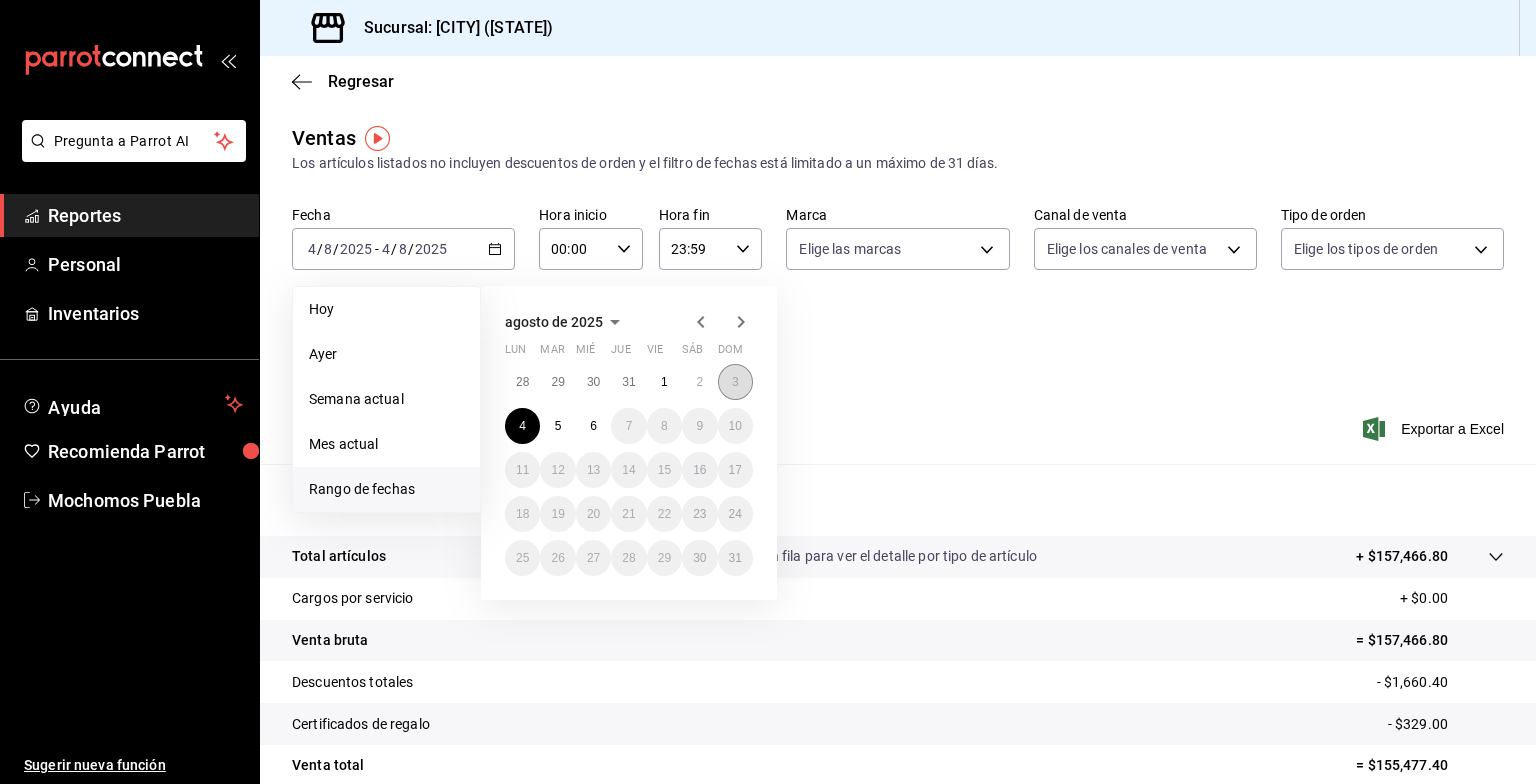 click on "3" at bounding box center [735, 382] 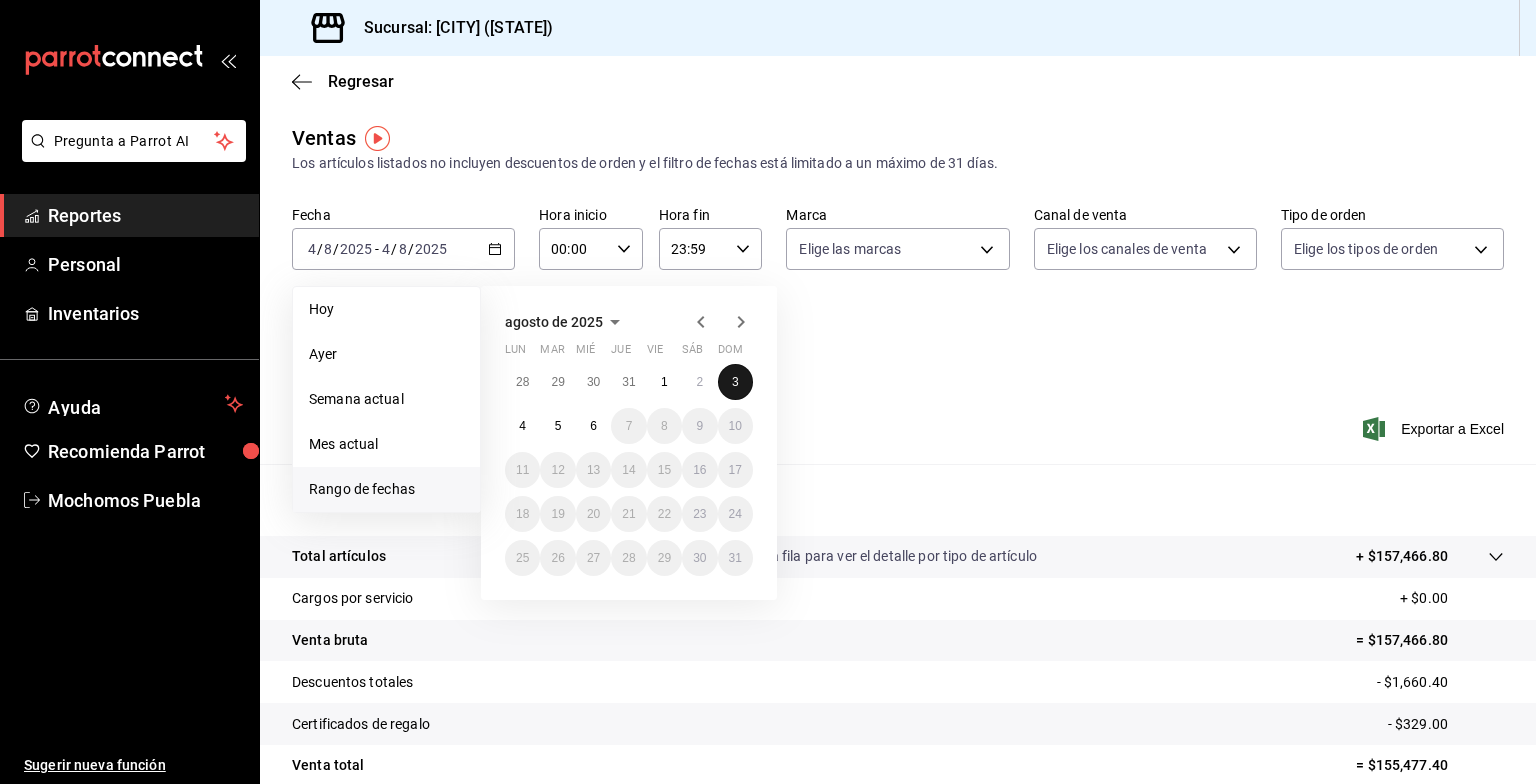 click on "3" at bounding box center [735, 382] 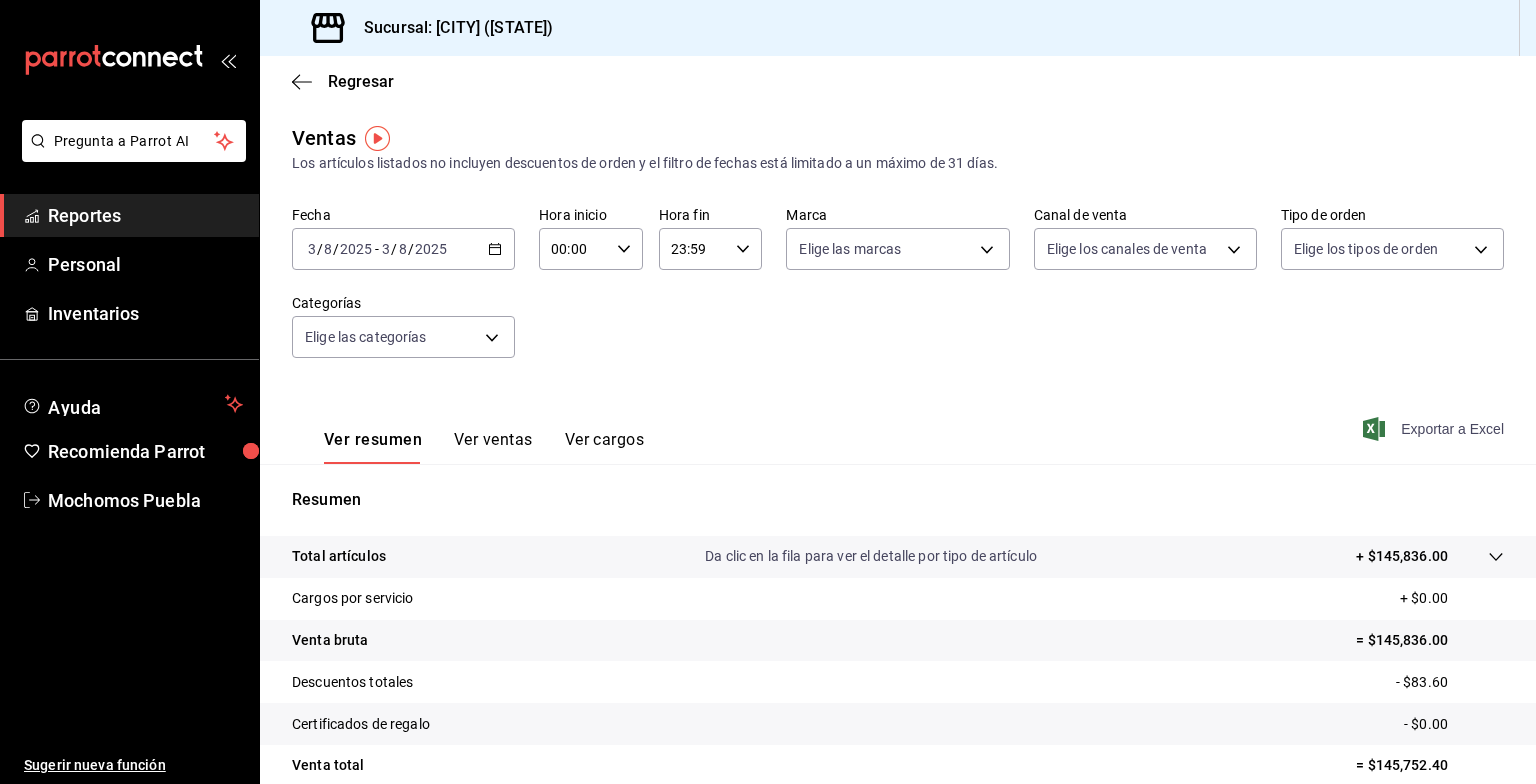 click on "Exportar a Excel" at bounding box center [1435, 429] 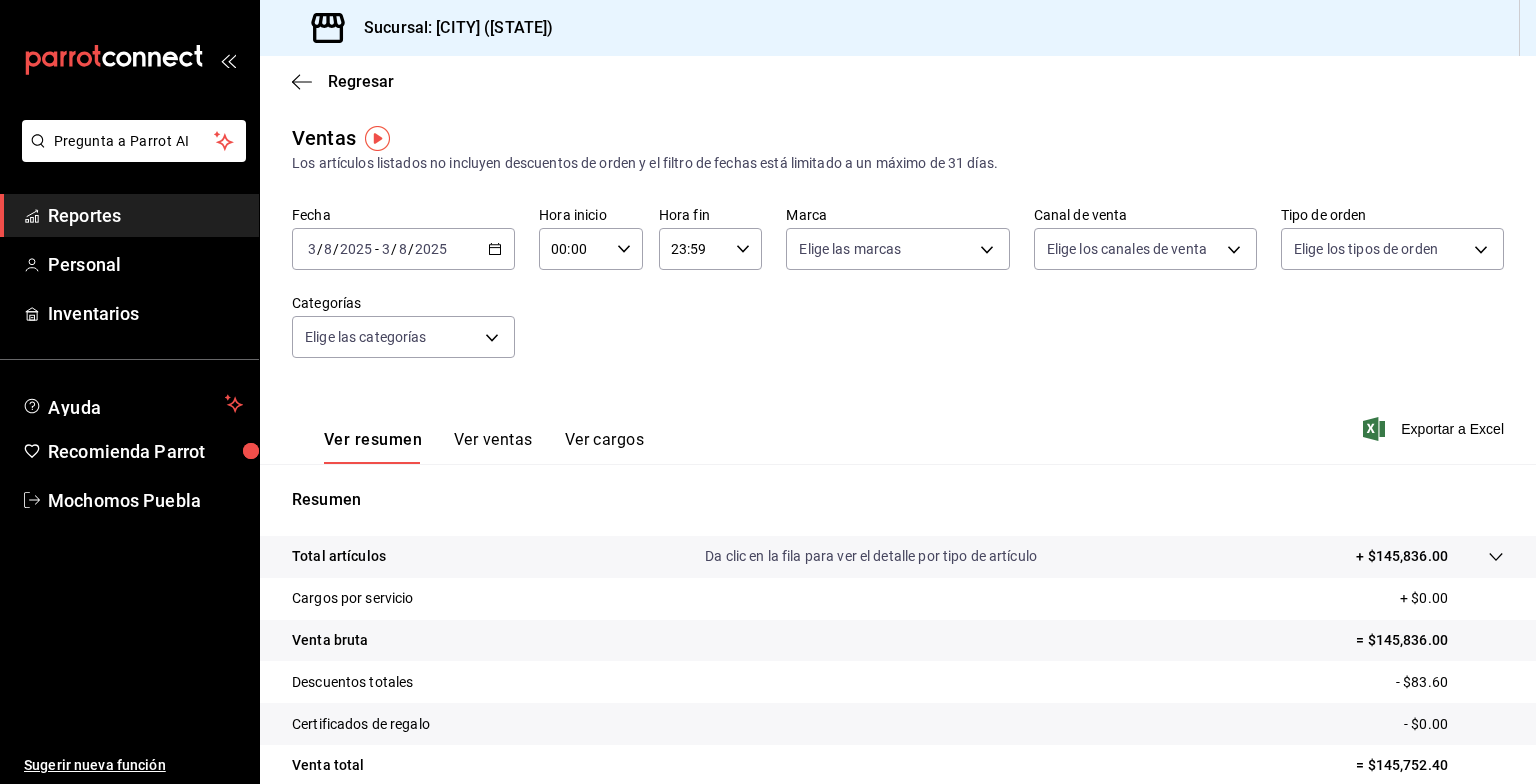 click 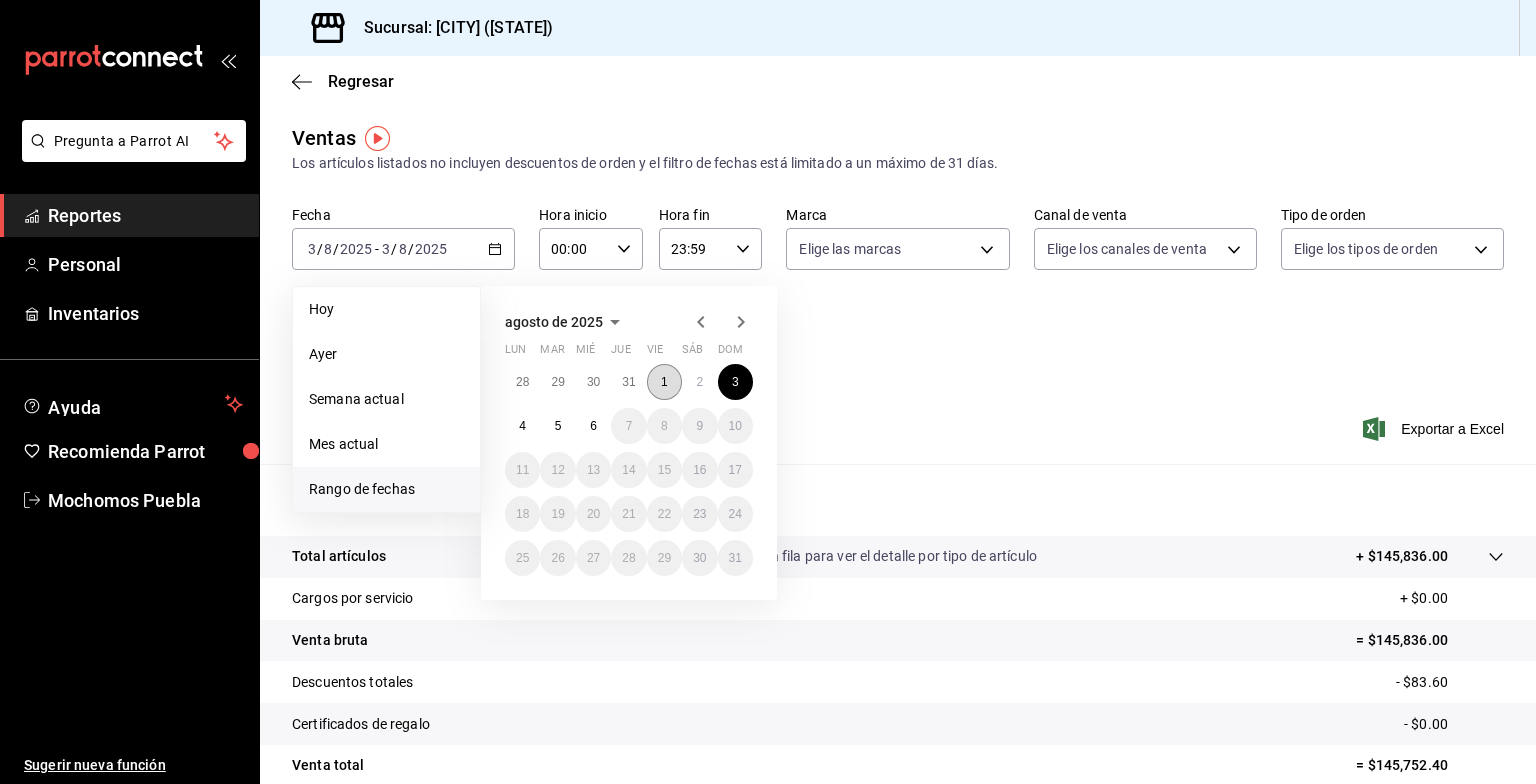 click on "1" at bounding box center [664, 382] 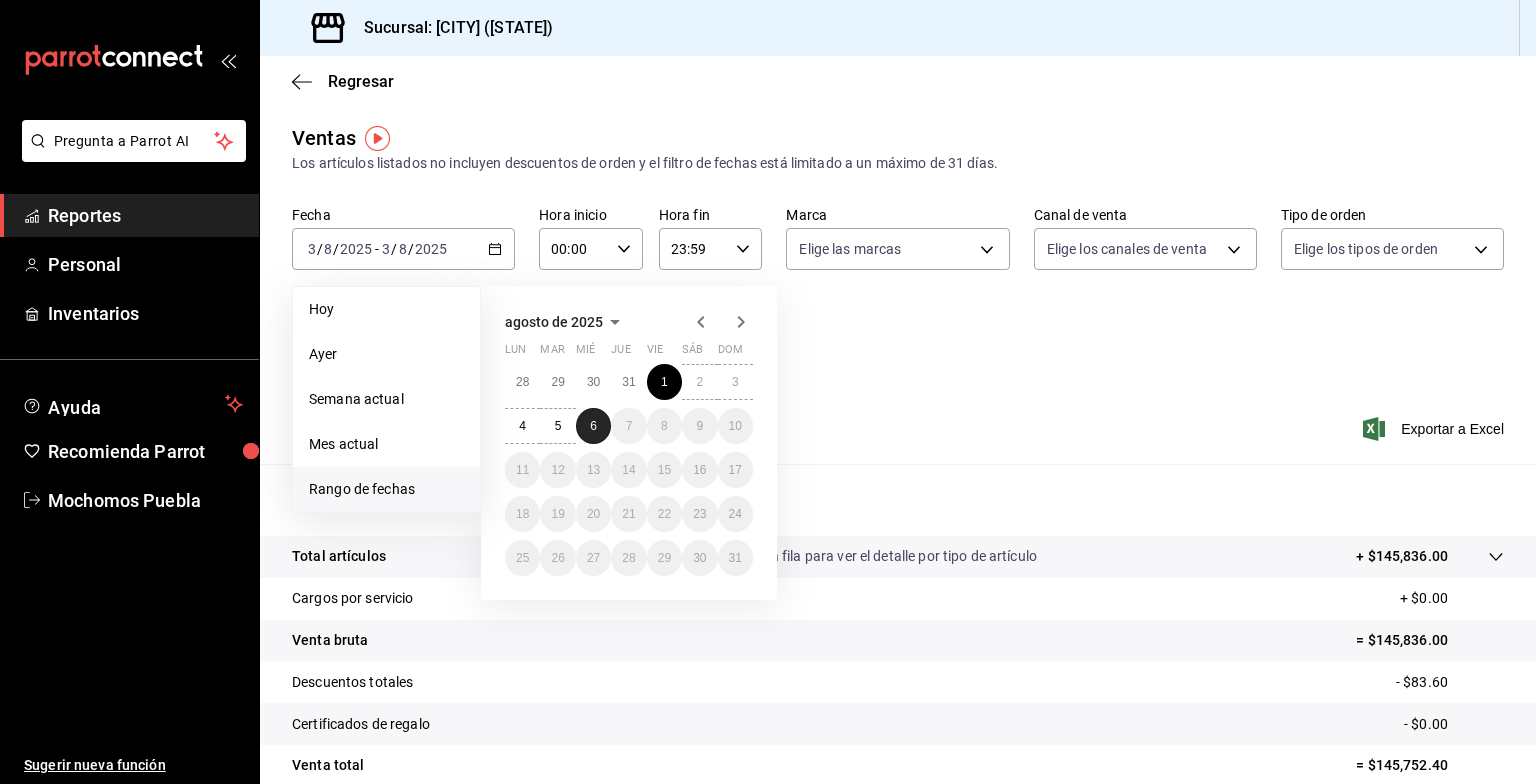 click on "6" at bounding box center [593, 426] 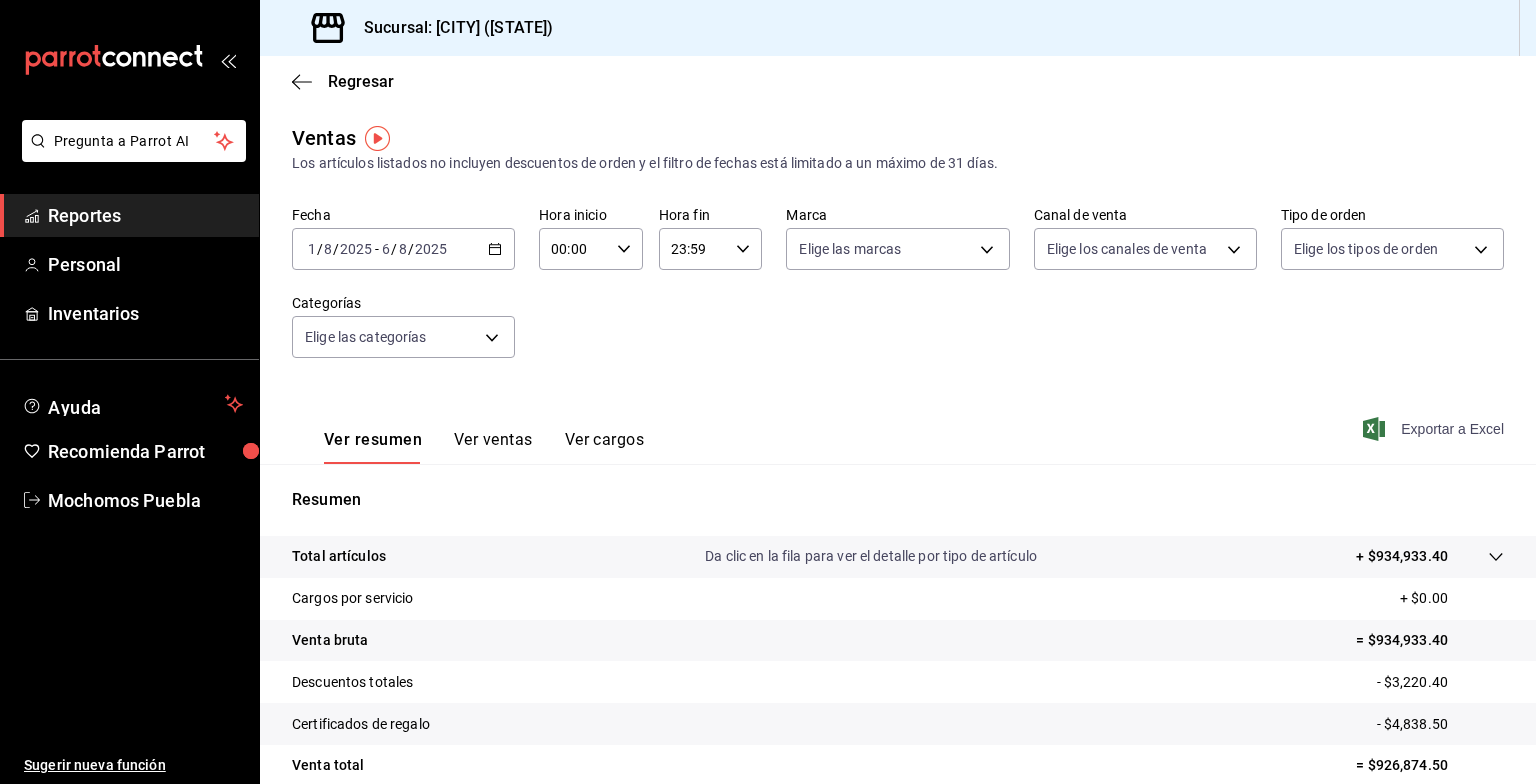 click on "Exportar a Excel" at bounding box center (1435, 429) 